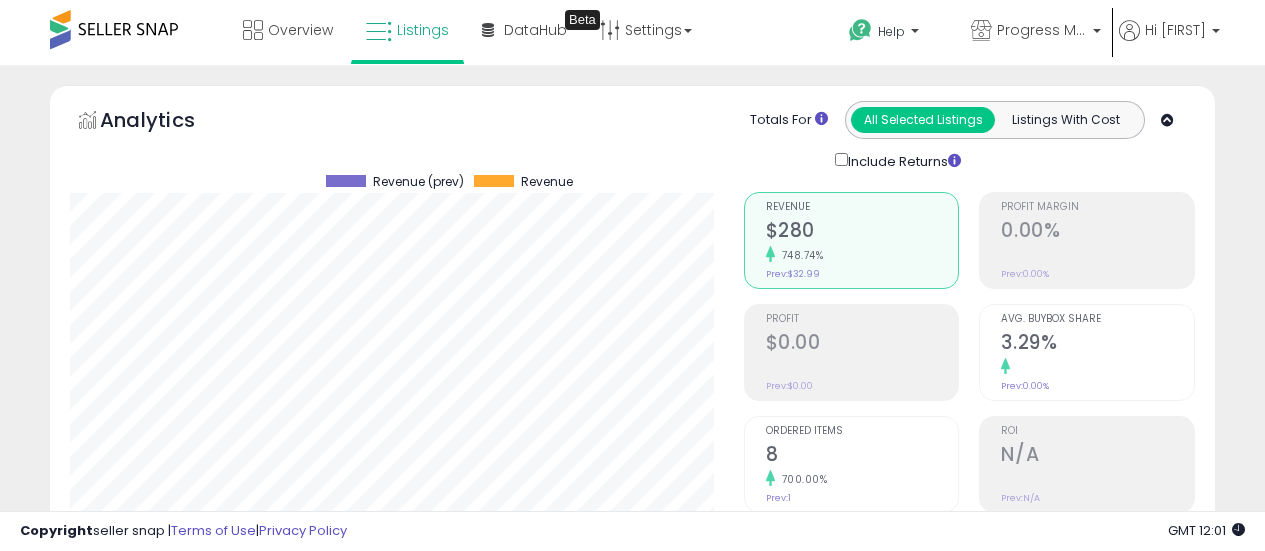 scroll, scrollTop: 0, scrollLeft: 0, axis: both 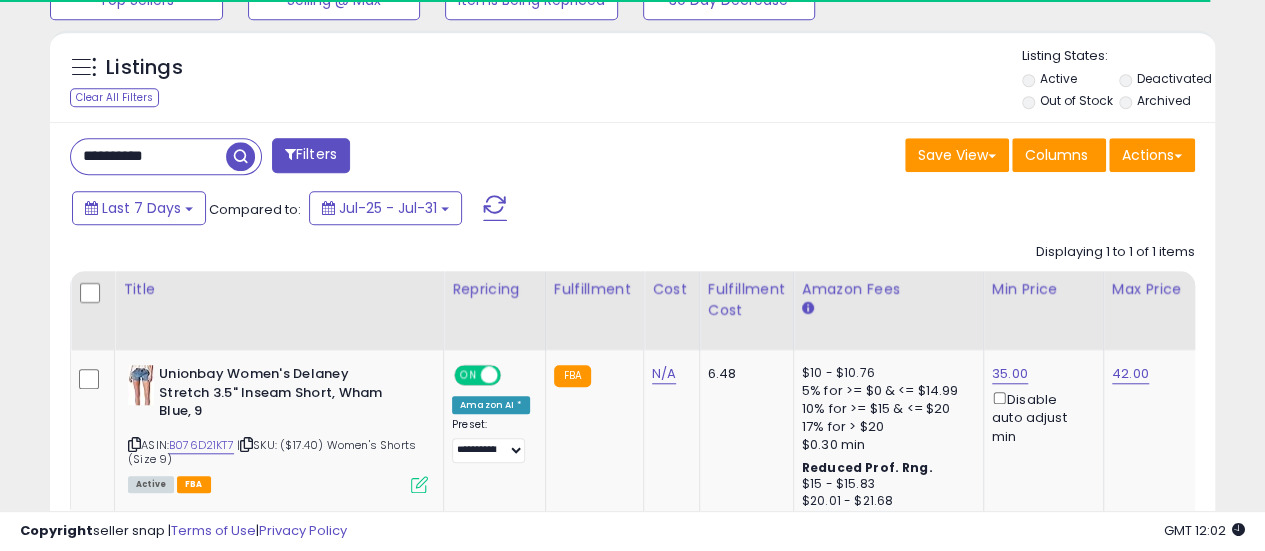 click on "**********" at bounding box center [148, 156] 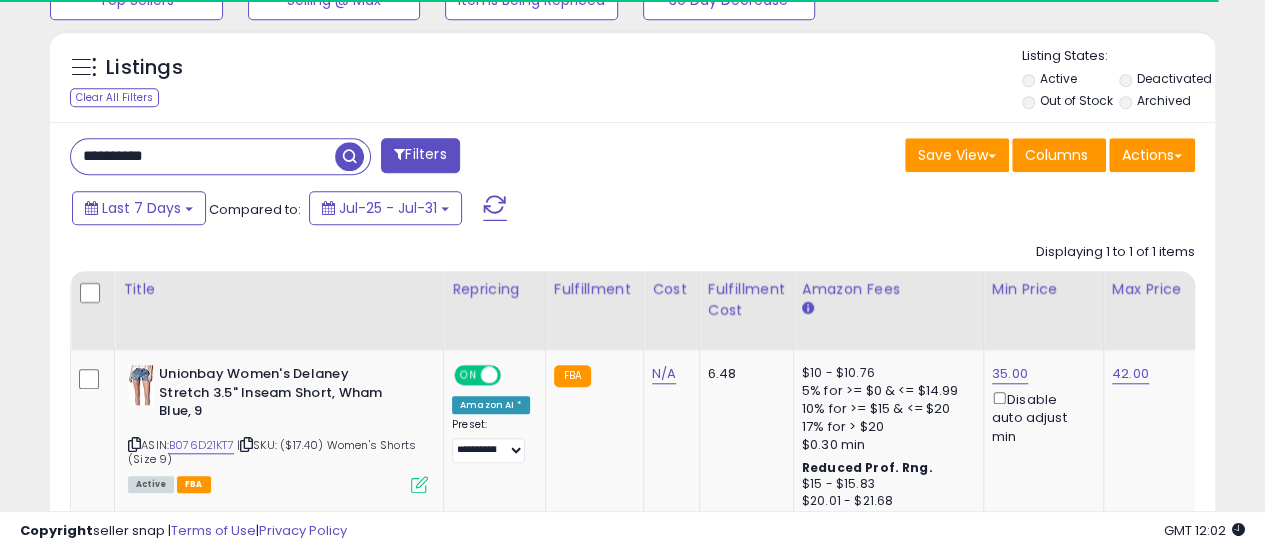 paste 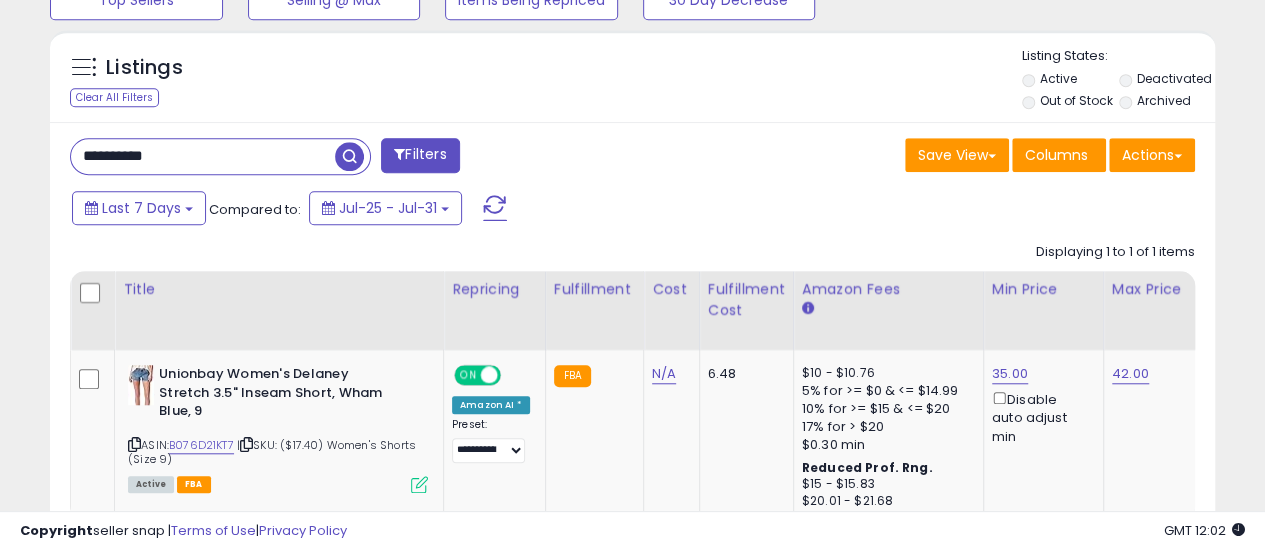 type on "**********" 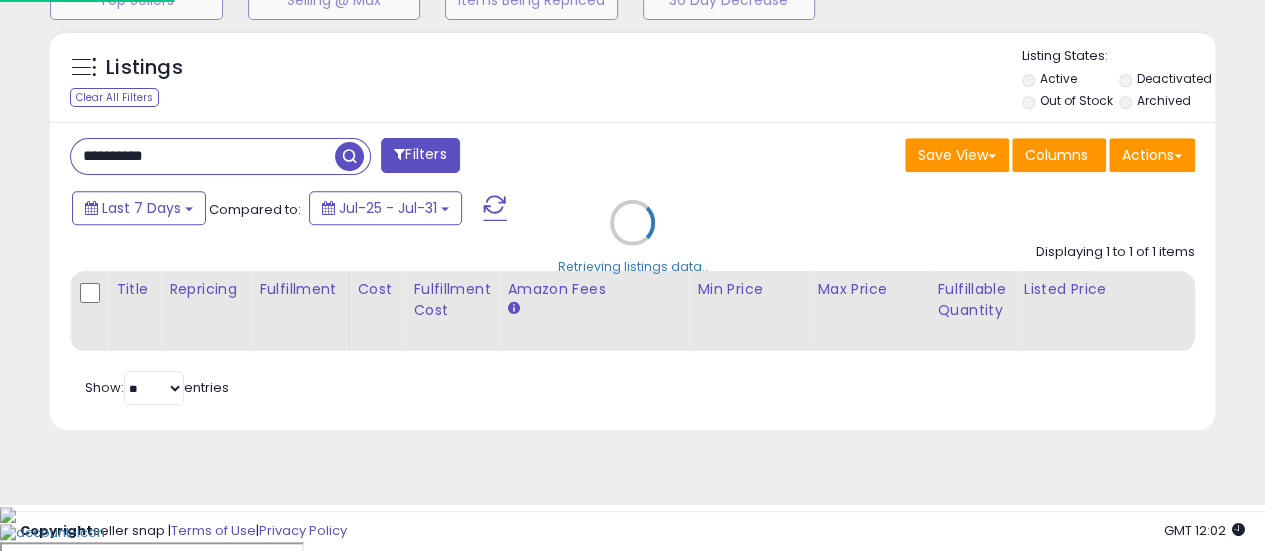 scroll, scrollTop: 999590, scrollLeft: 999317, axis: both 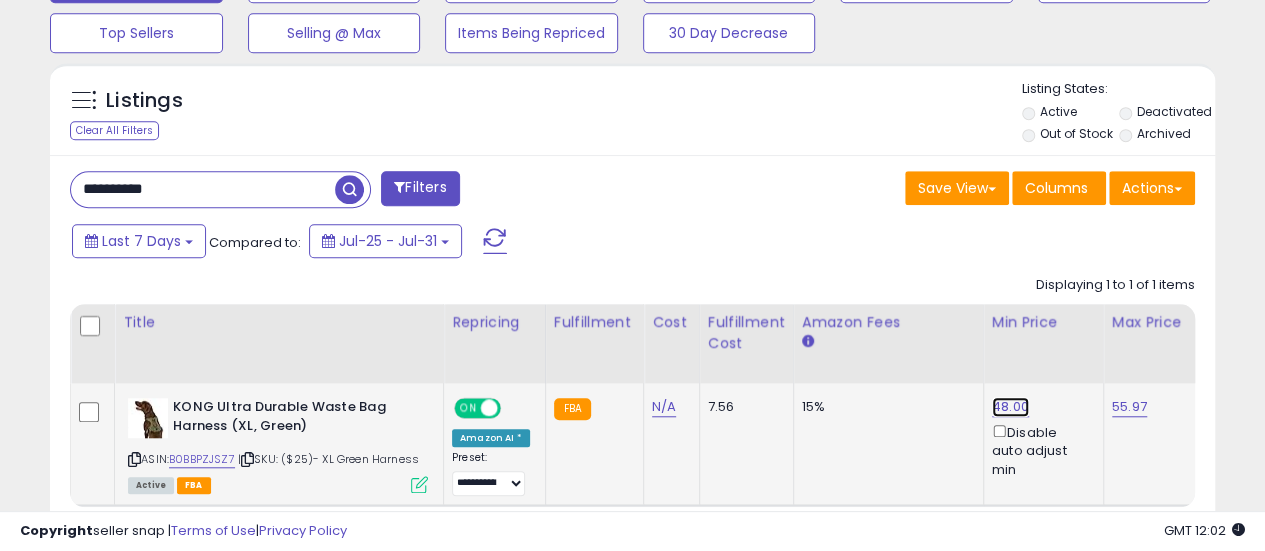 click on "48.00" at bounding box center (1010, 407) 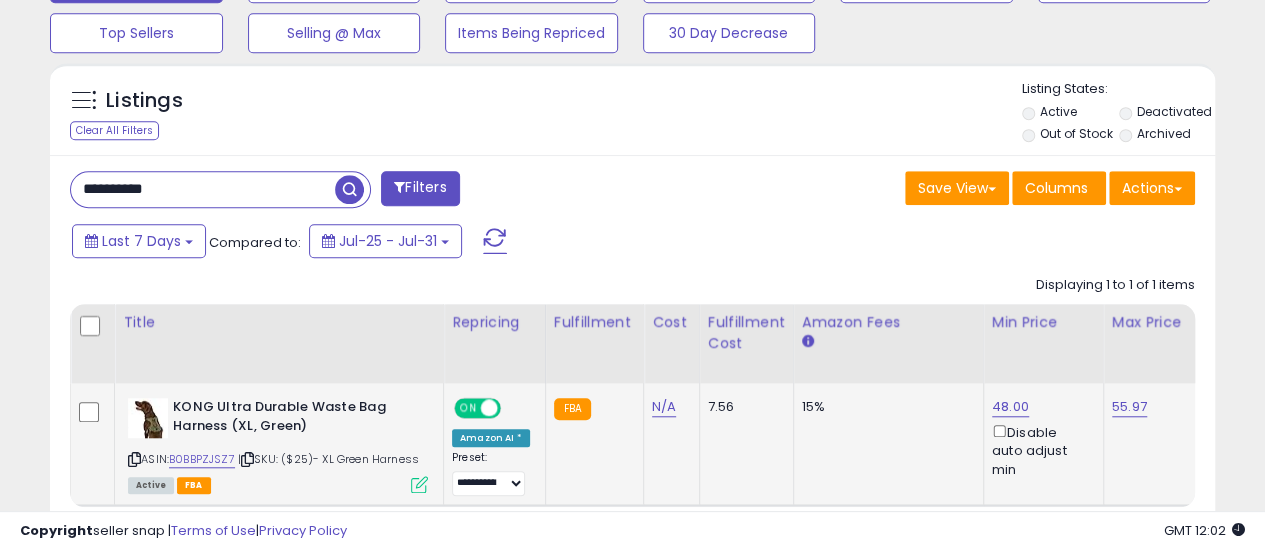 scroll, scrollTop: 0, scrollLeft: 6, axis: horizontal 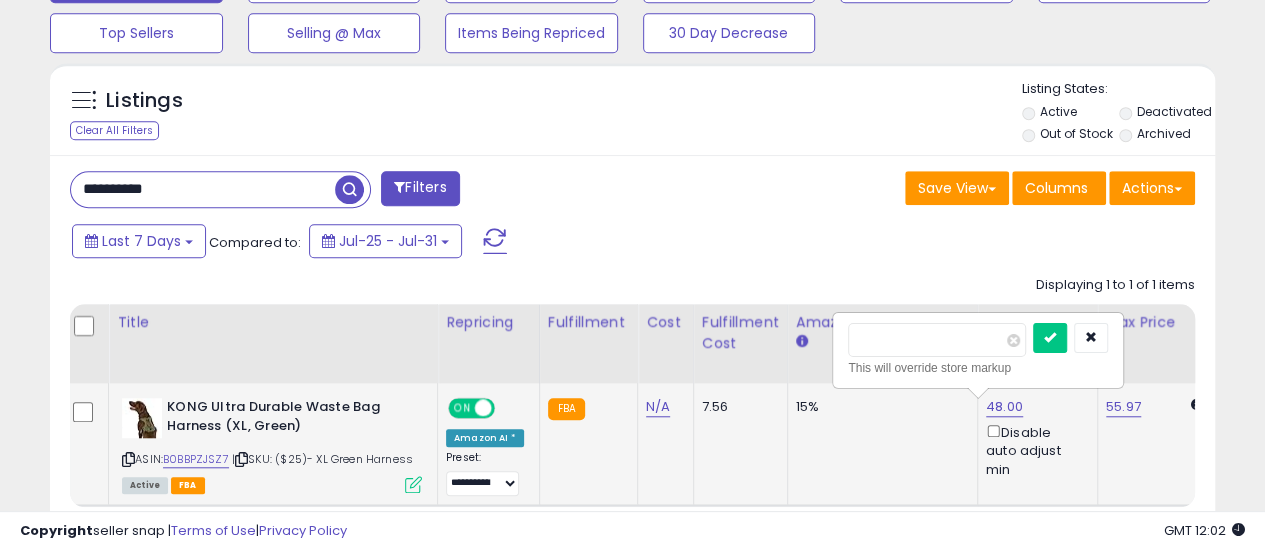 type on "*****" 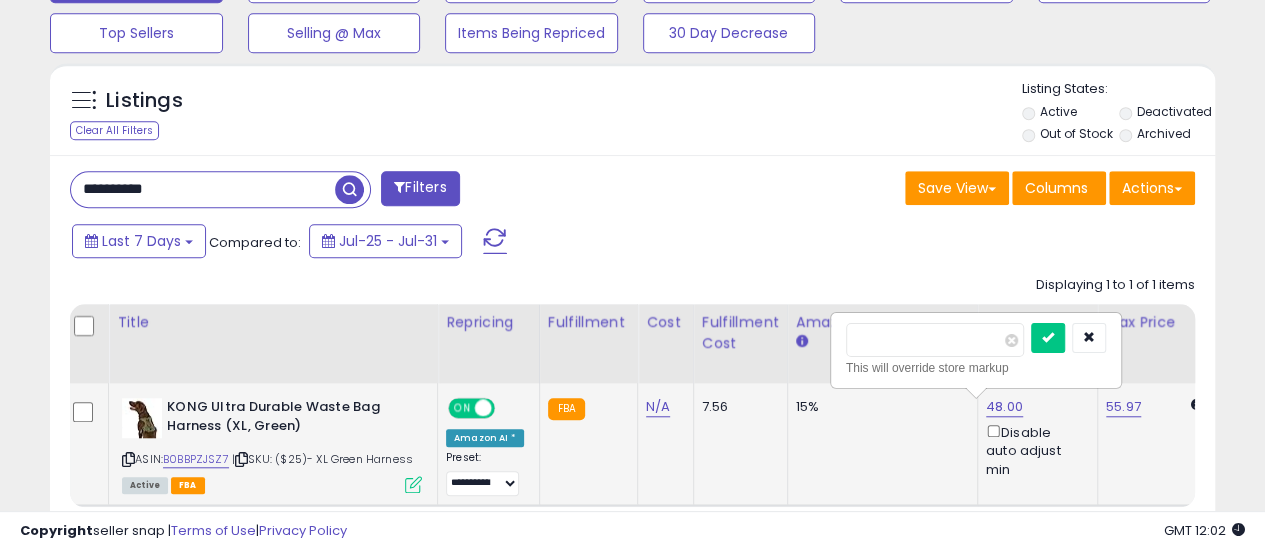 click at bounding box center [1048, 338] 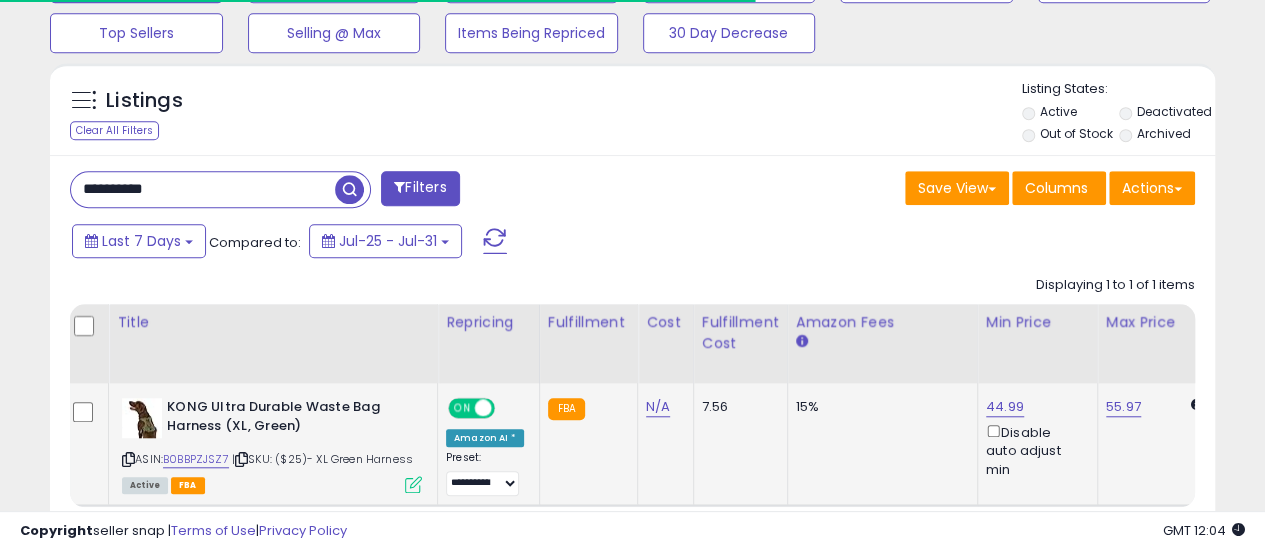 click on "**********" at bounding box center [203, 189] 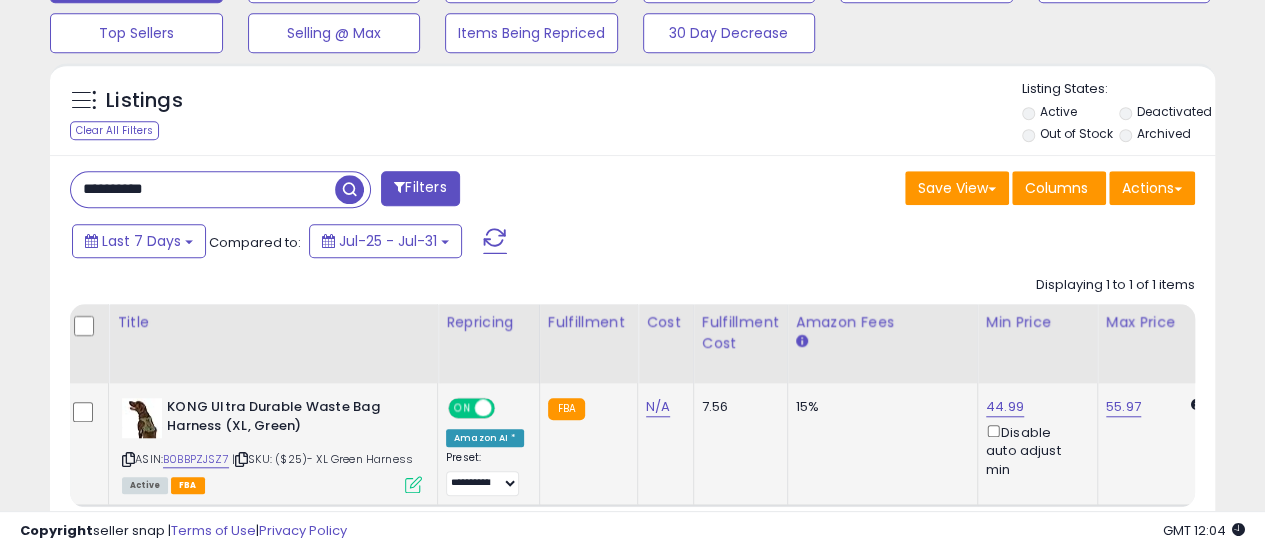 paste 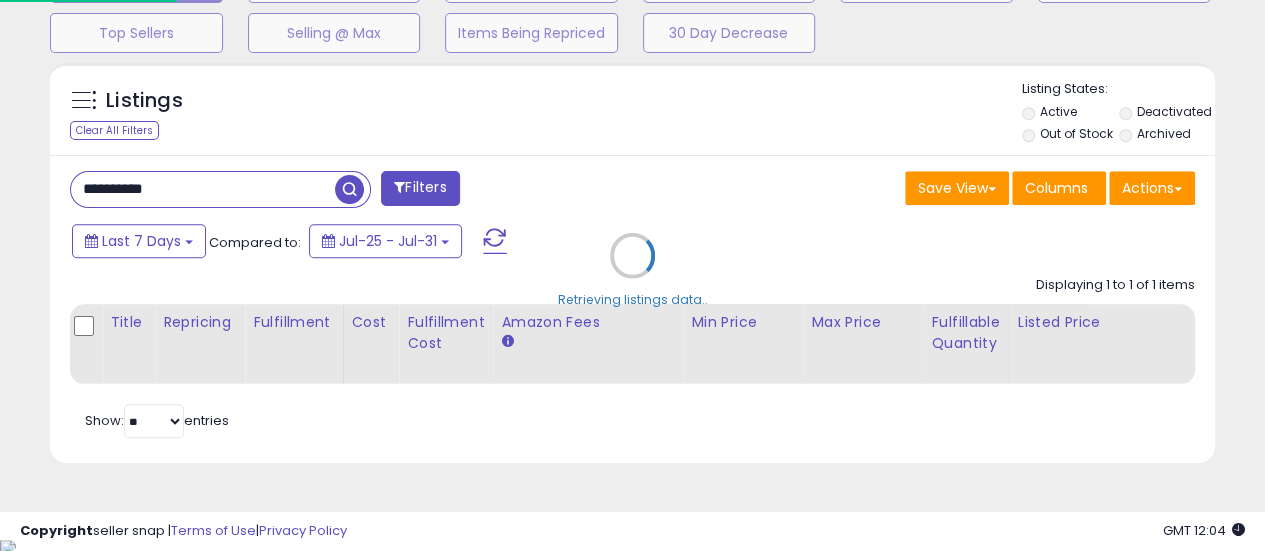scroll, scrollTop: 999590, scrollLeft: 999317, axis: both 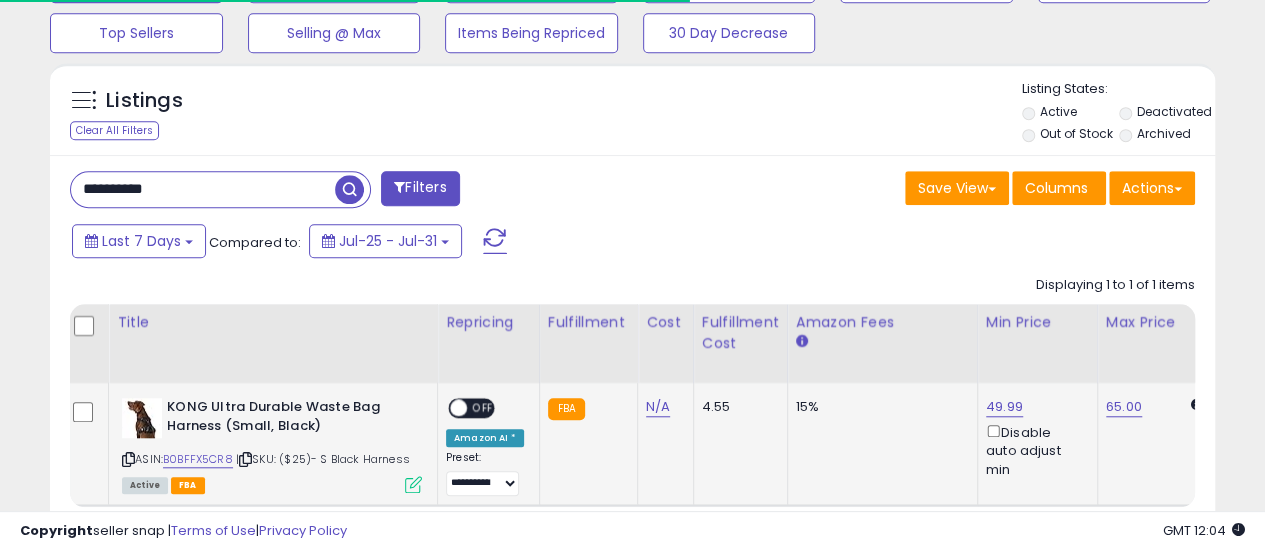 type on "**********" 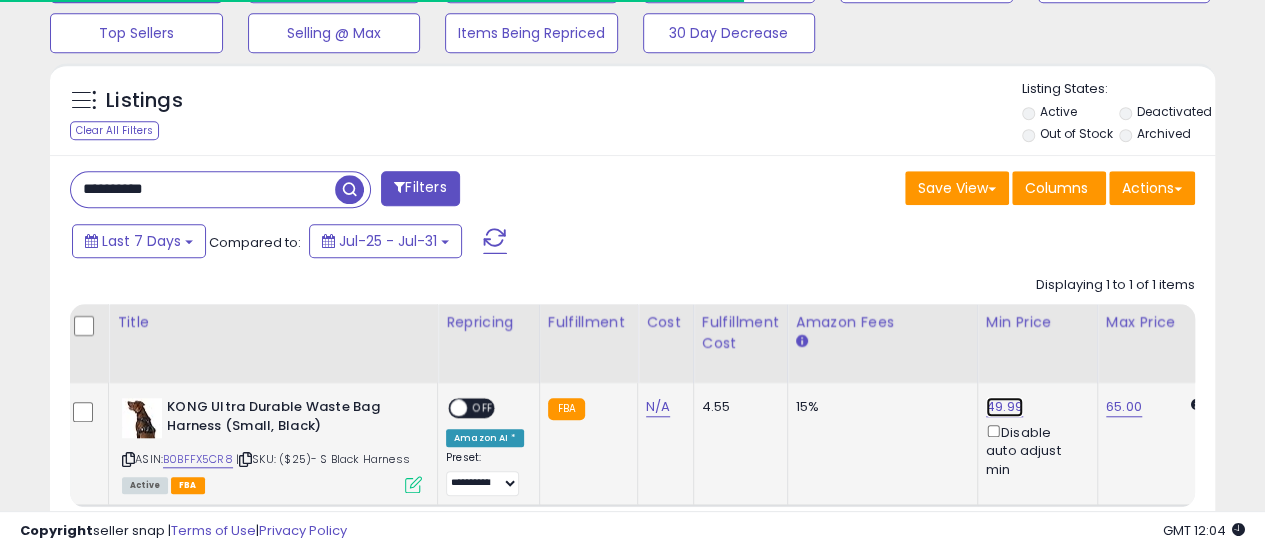 click on "49.99" at bounding box center [1004, 407] 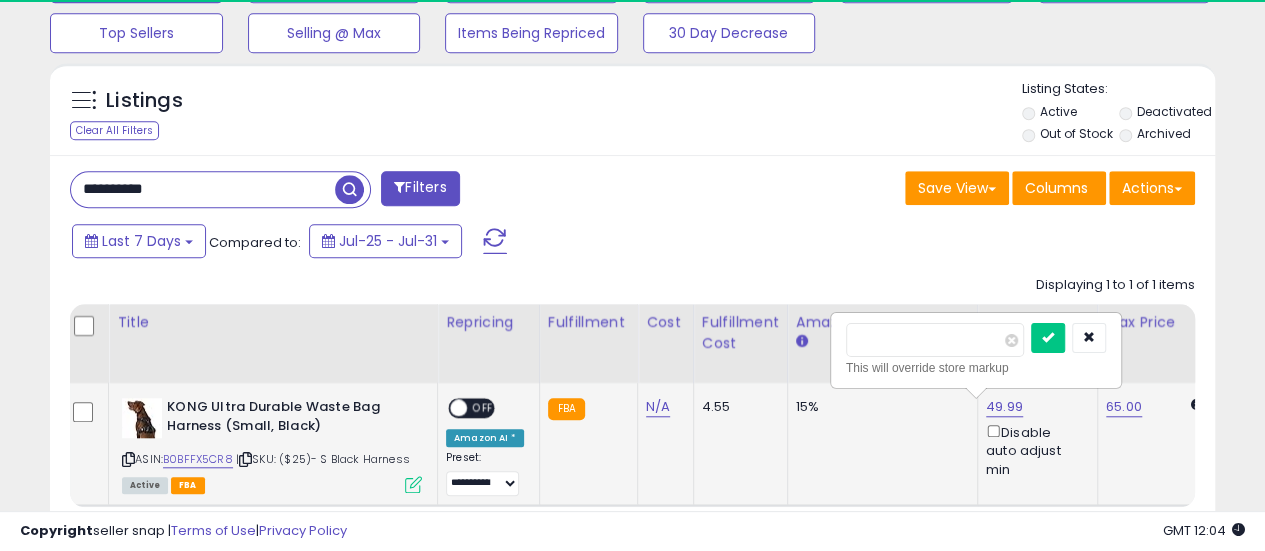 scroll, scrollTop: 999590, scrollLeft: 999326, axis: both 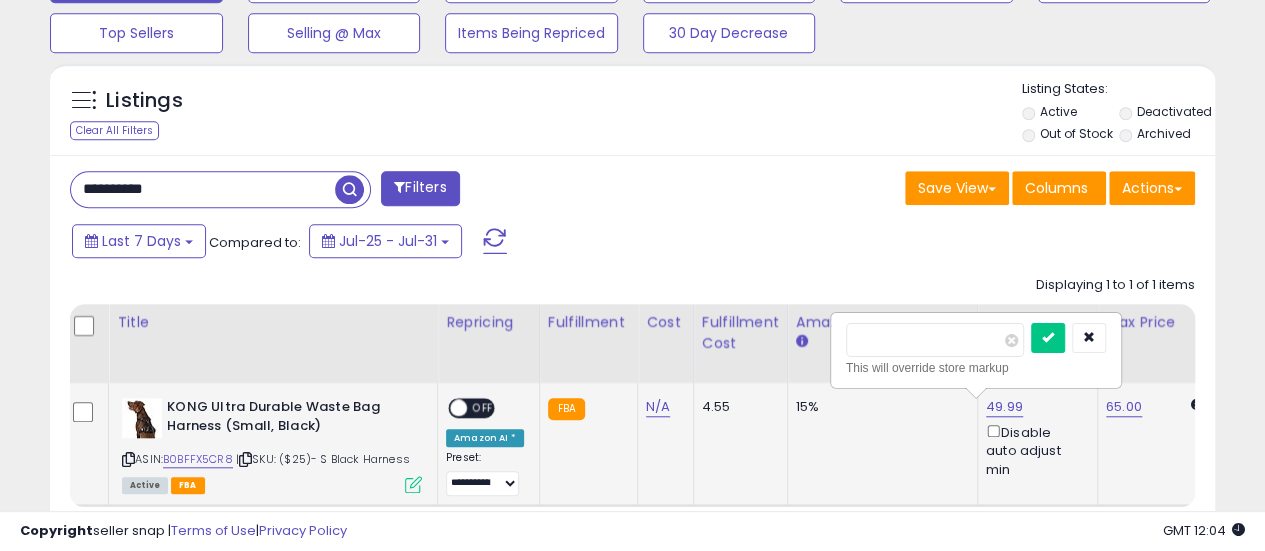 type on "*****" 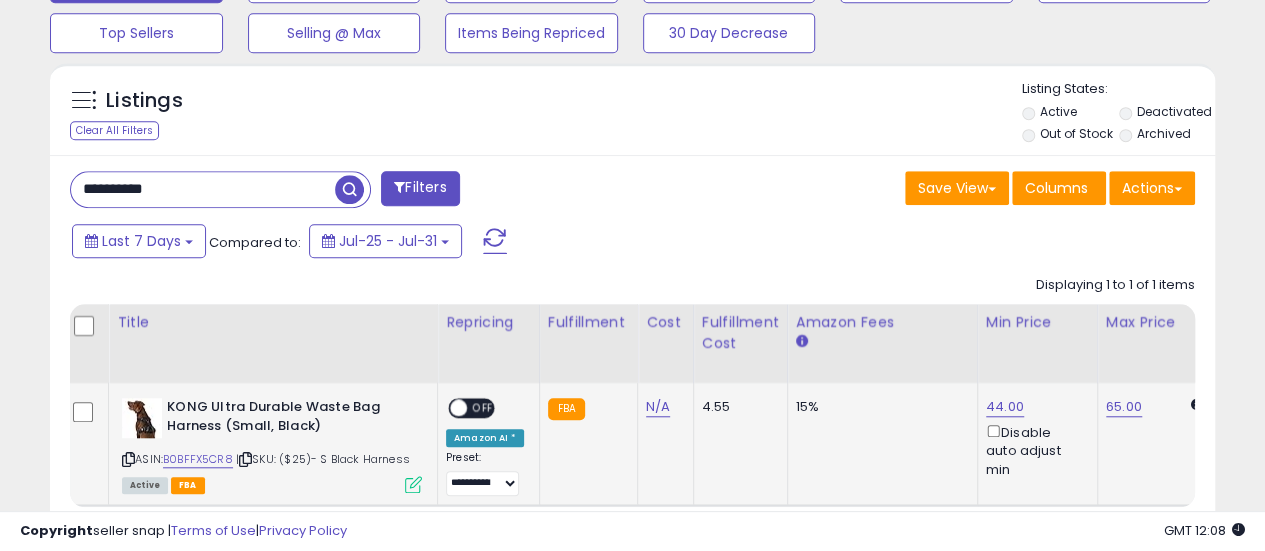 click on "**********" at bounding box center [203, 189] 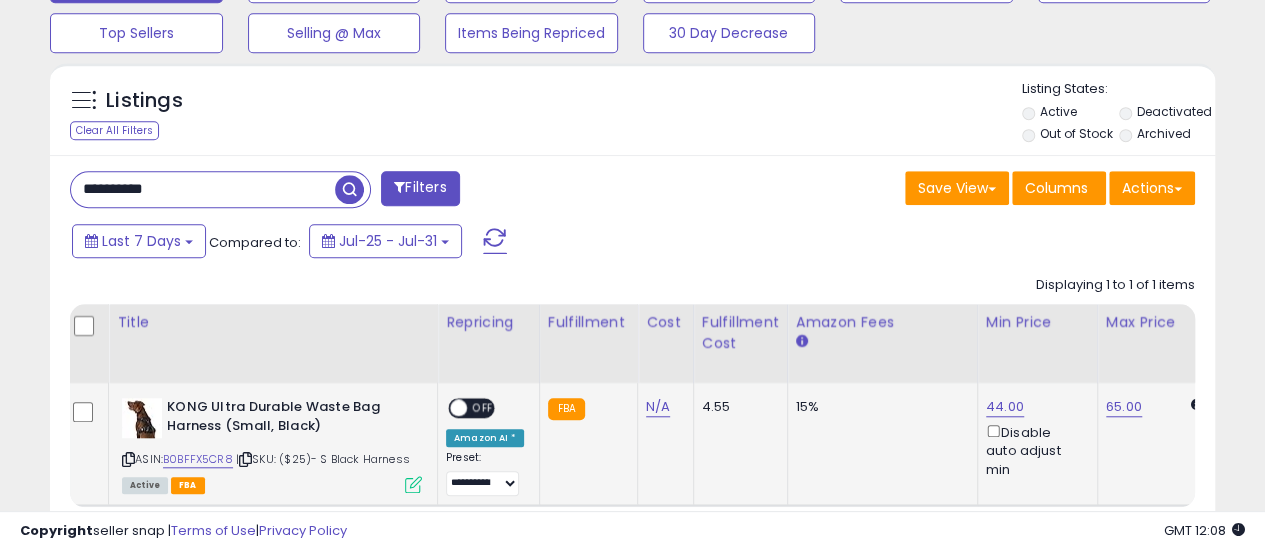 type on "**********" 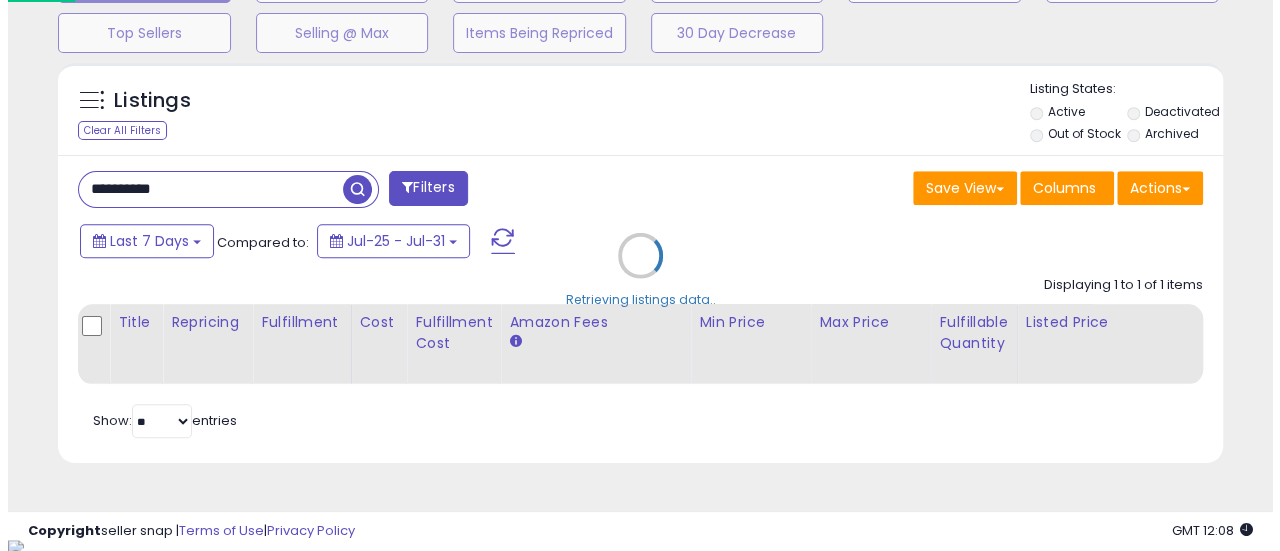 scroll, scrollTop: 999590, scrollLeft: 999317, axis: both 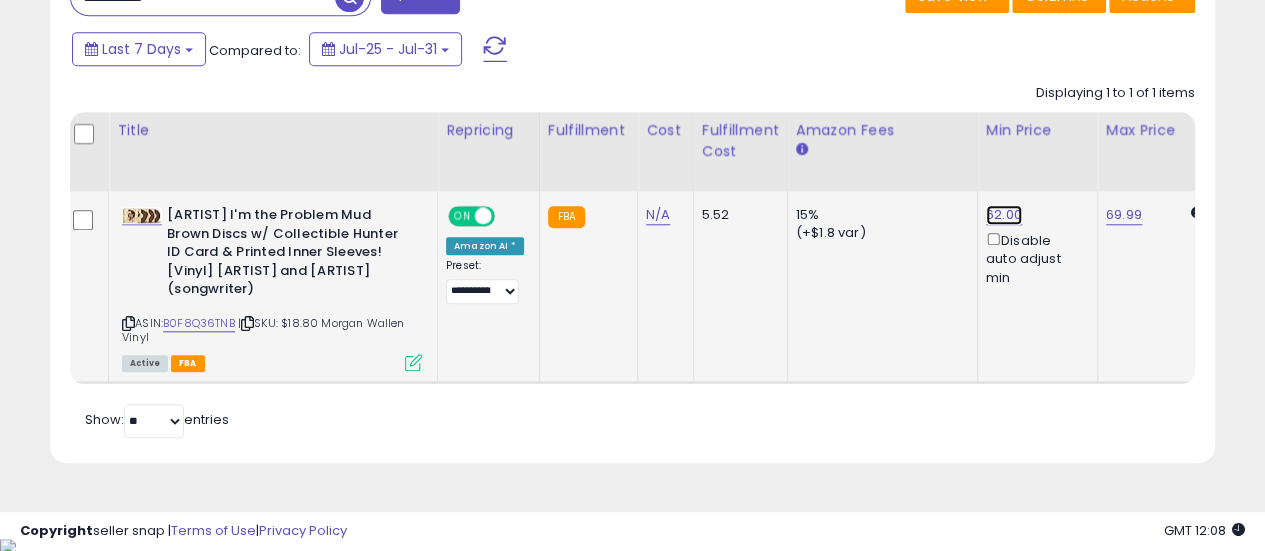 click on "62.00" at bounding box center [1004, 215] 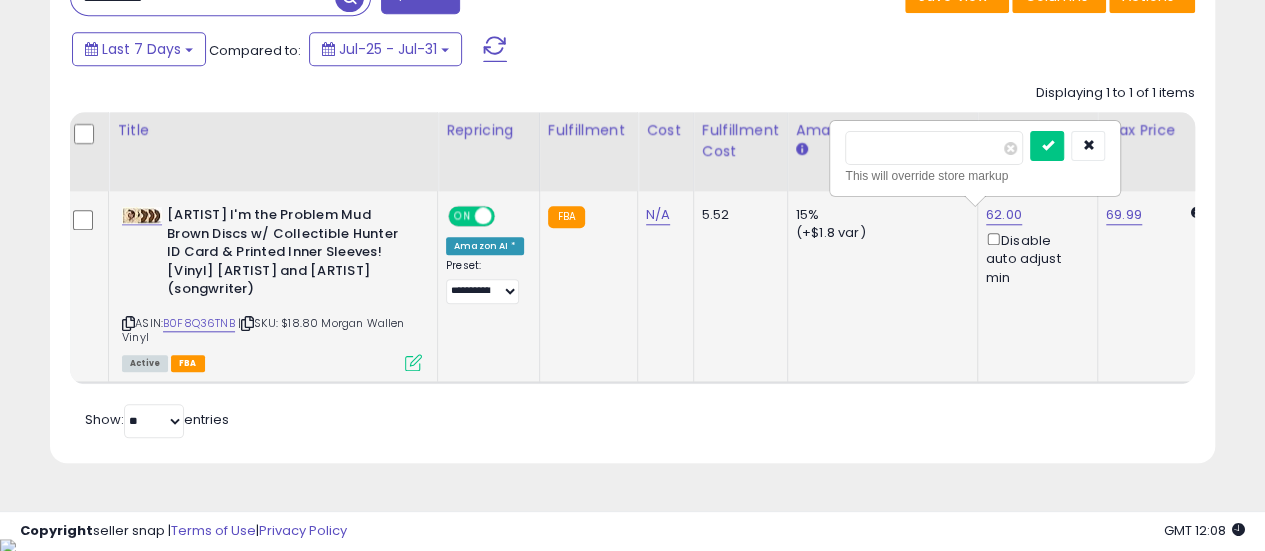 type on "*****" 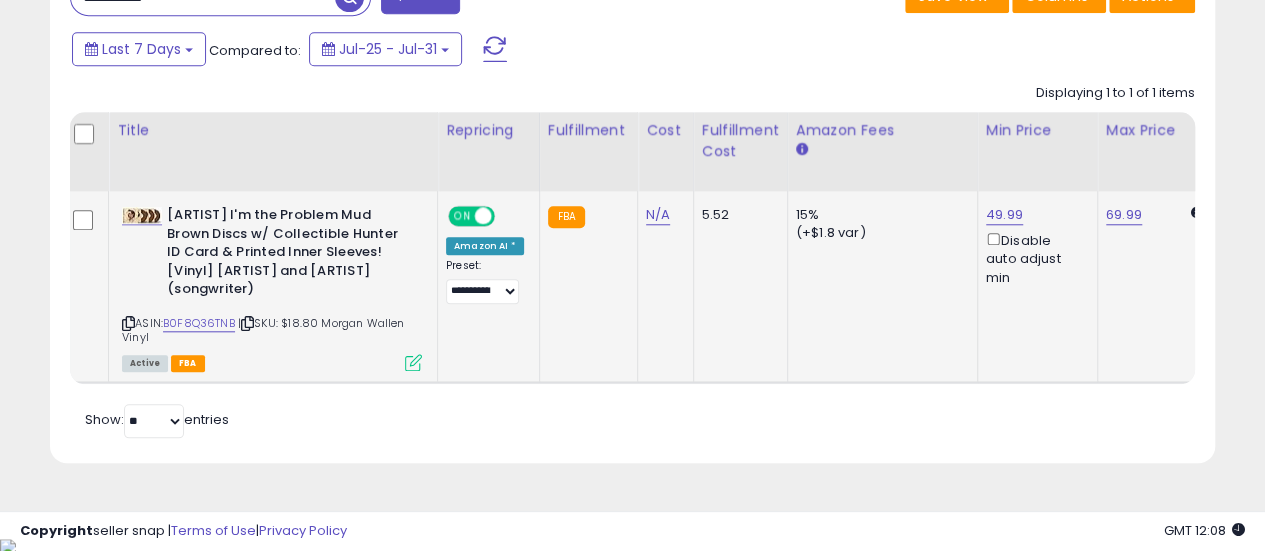 click on "49.99  Disable auto adjust min" 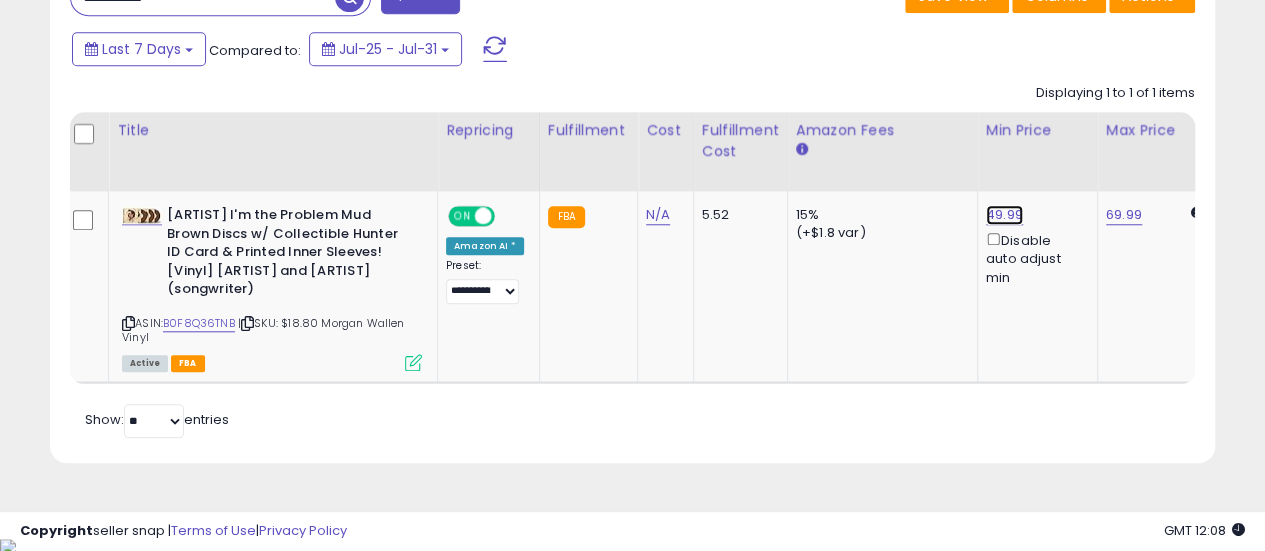 click on "49.99" at bounding box center [1004, 215] 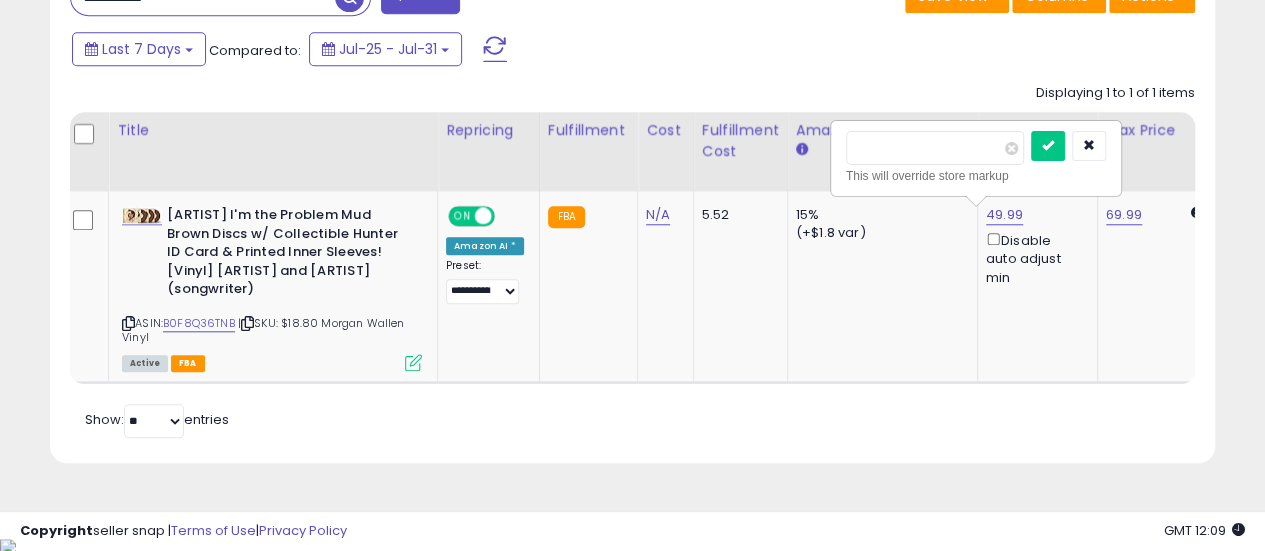 type on "*****" 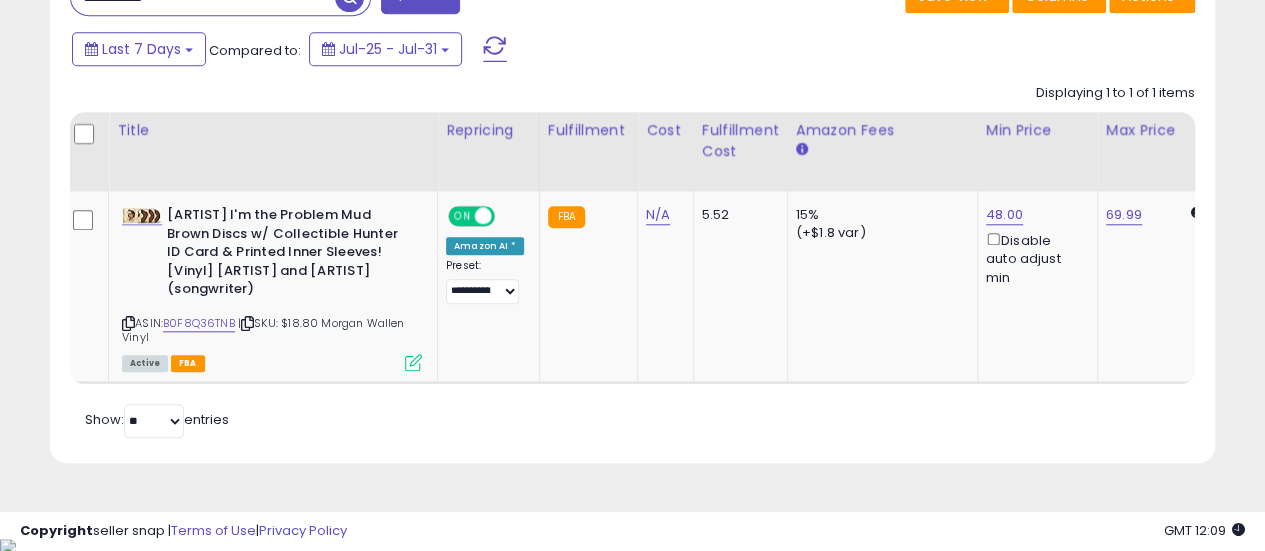 click on "**********" at bounding box center (632, 213) 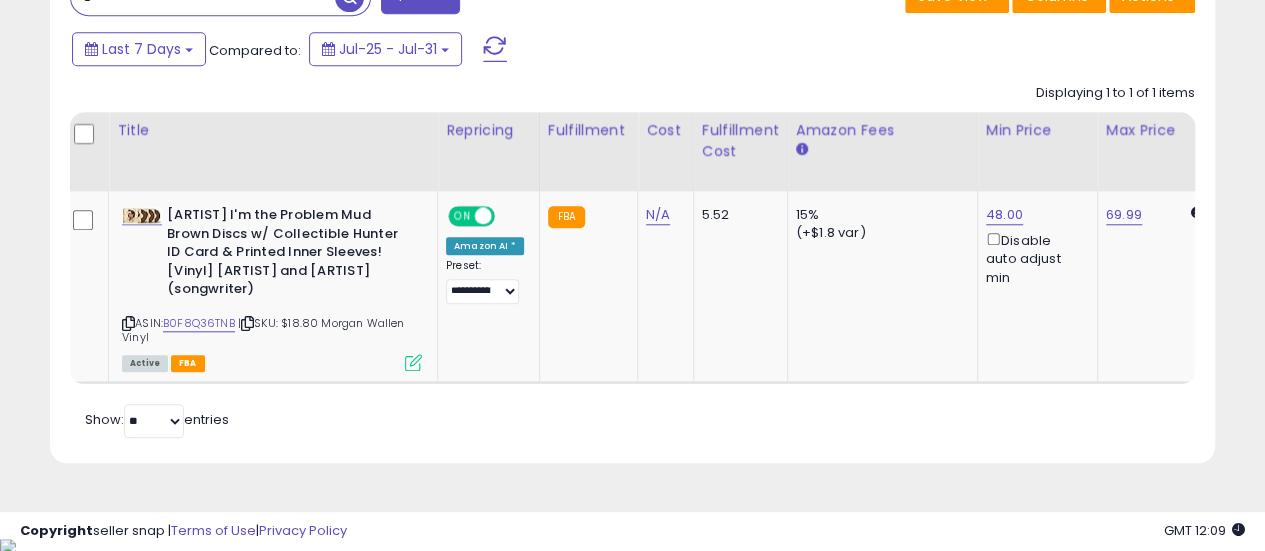 scroll, scrollTop: 844, scrollLeft: 0, axis: vertical 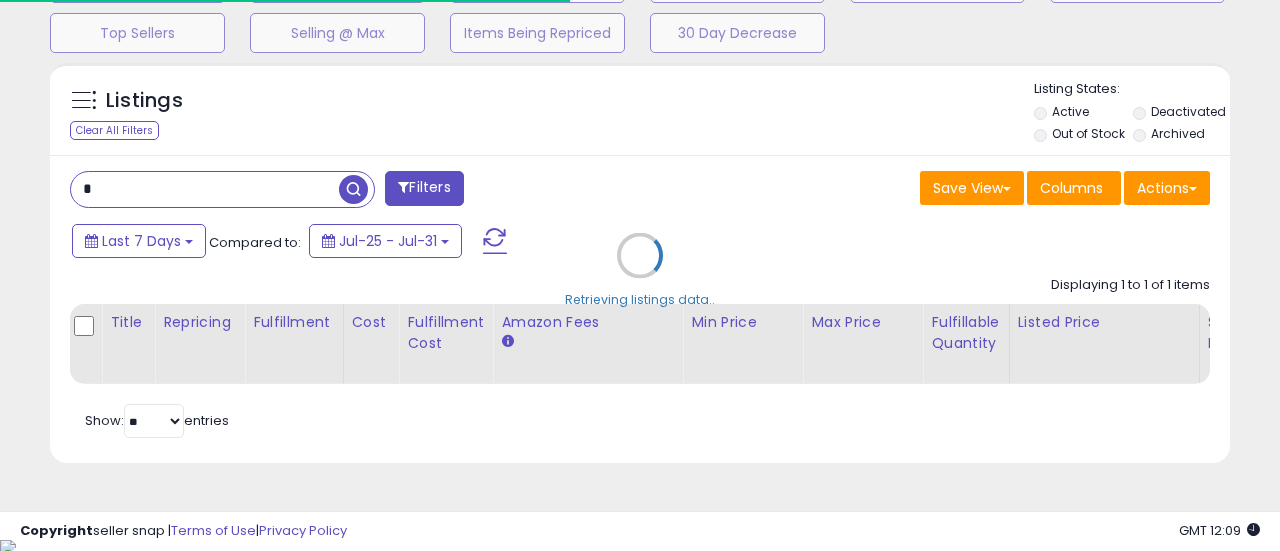 paste on "*********" 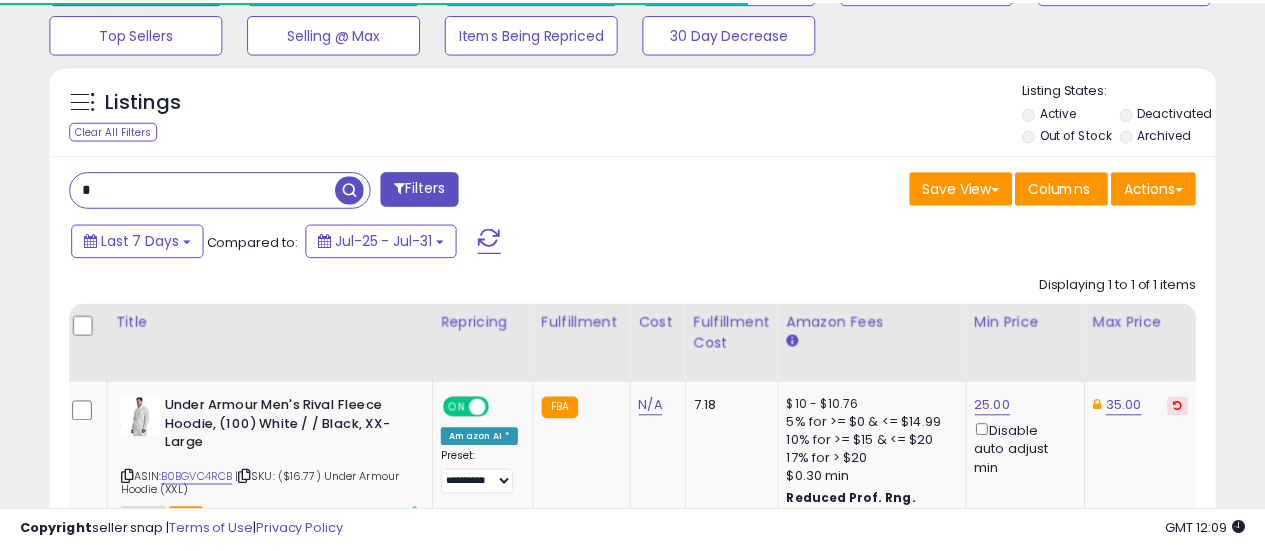 scroll, scrollTop: 410, scrollLeft: 674, axis: both 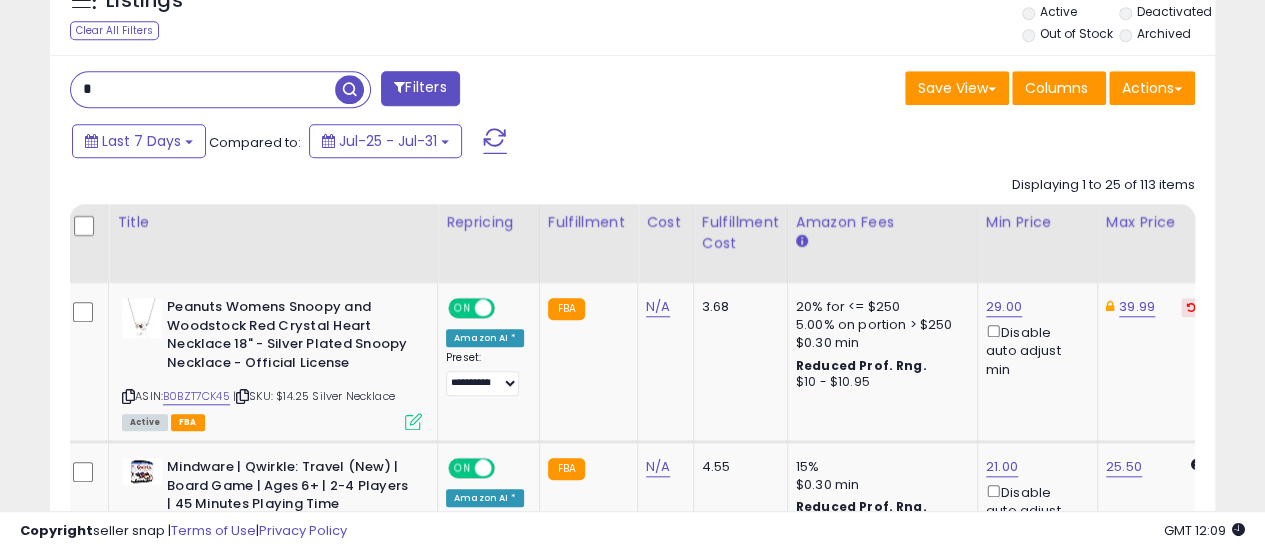 click on "*" at bounding box center (203, 89) 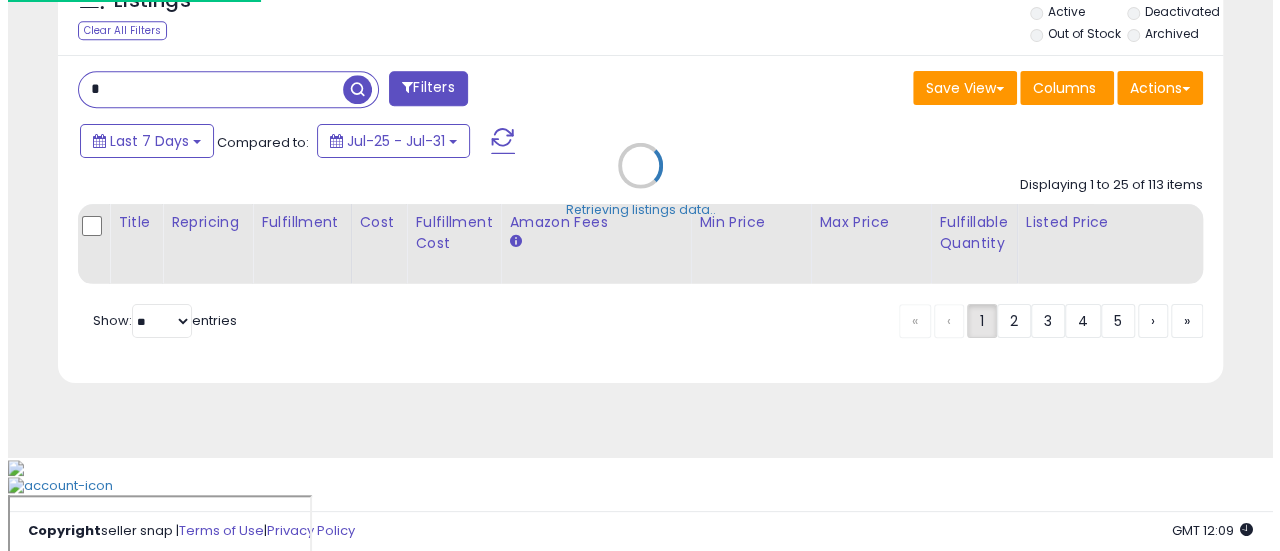 scroll, scrollTop: 686, scrollLeft: 0, axis: vertical 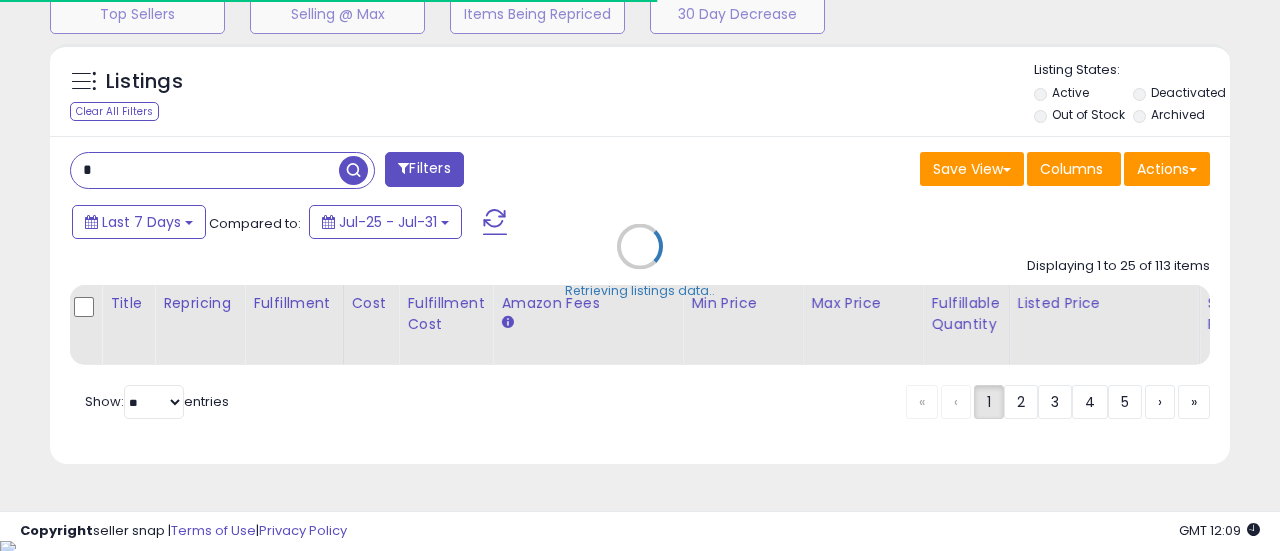 click on "Retrieving listings data.." at bounding box center [640, 261] 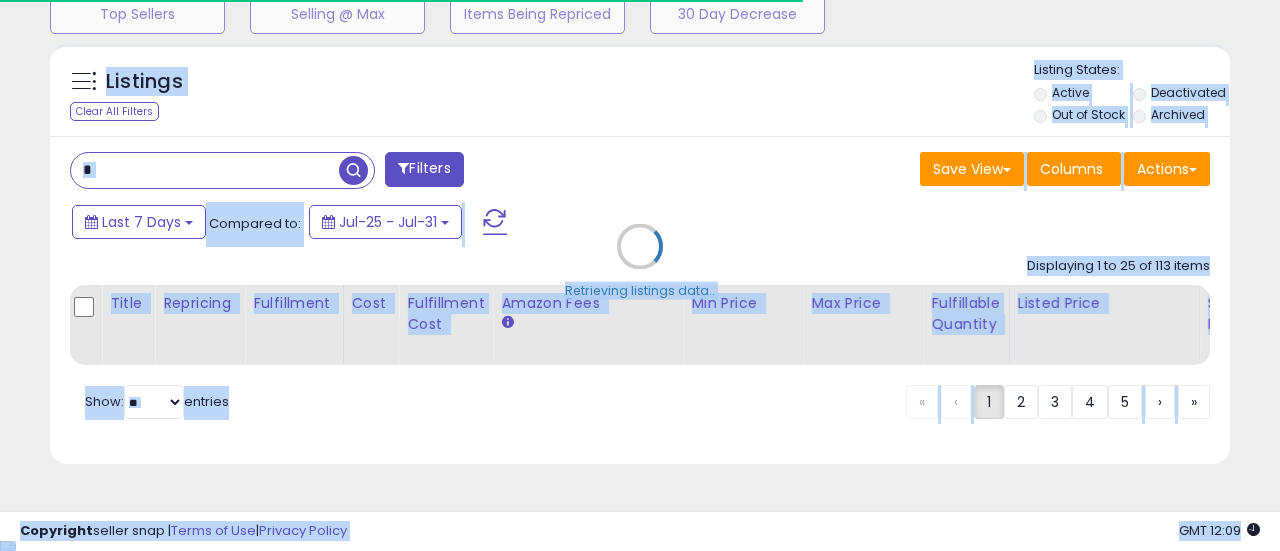 click on "Retrieving listings data.." at bounding box center [640, 261] 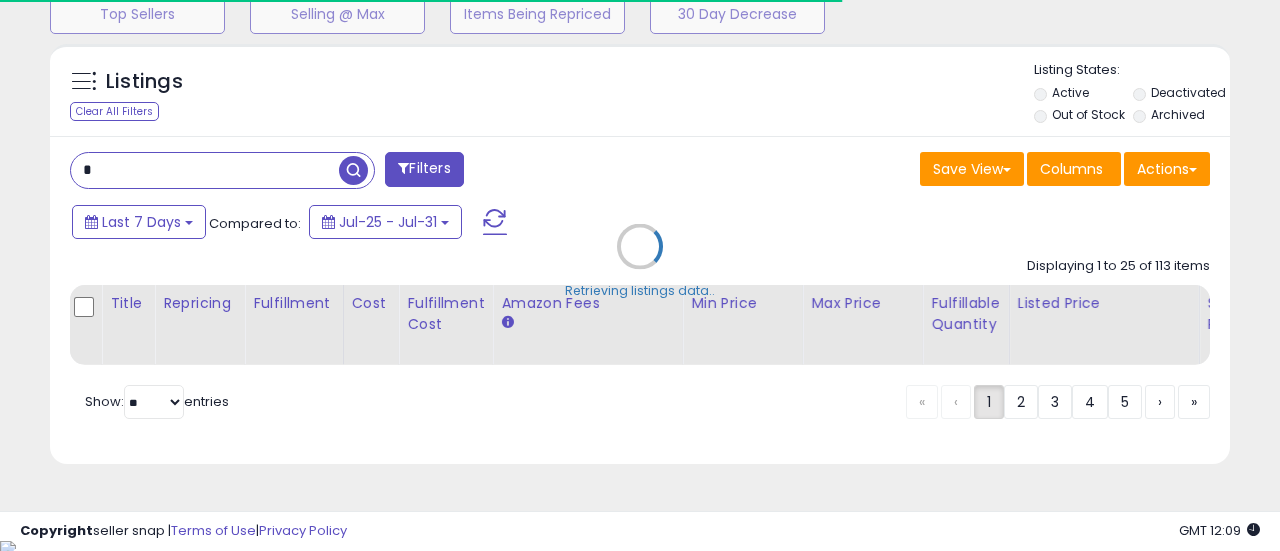 click on "Retrieving listings data.." at bounding box center (640, 261) 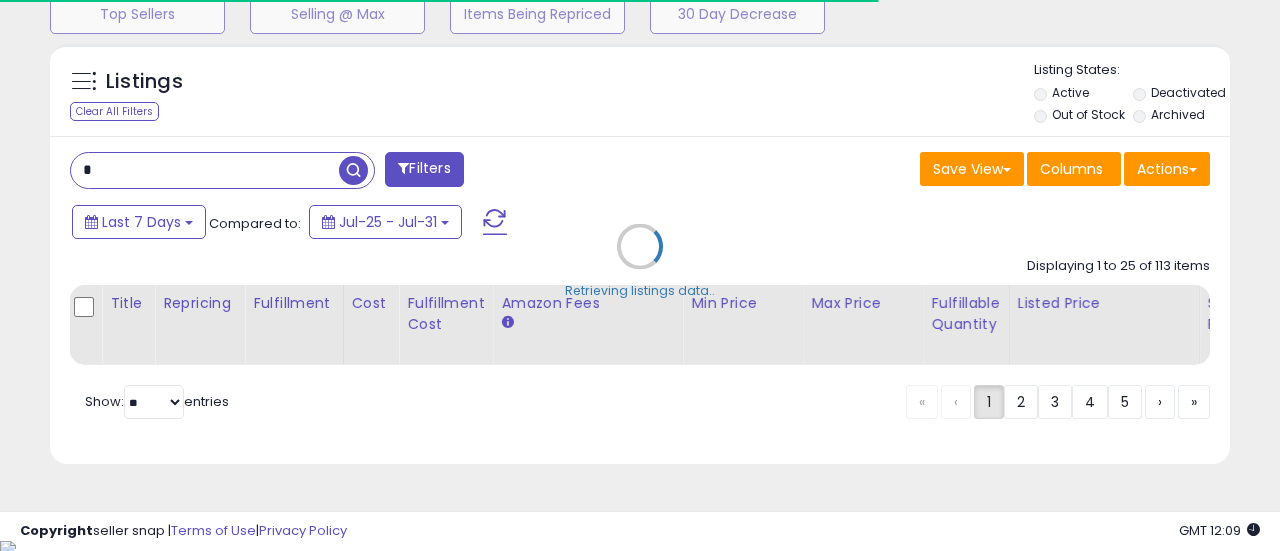 click on "Retrieving listings data.." at bounding box center [640, 261] 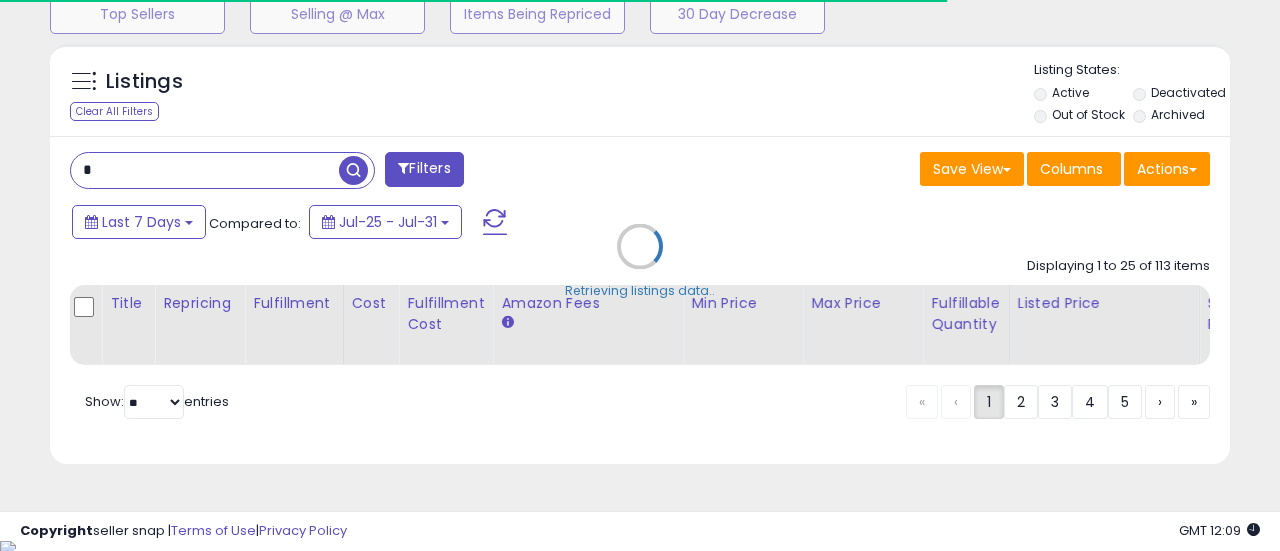 click on "Retrieving listings data.." at bounding box center [640, 261] 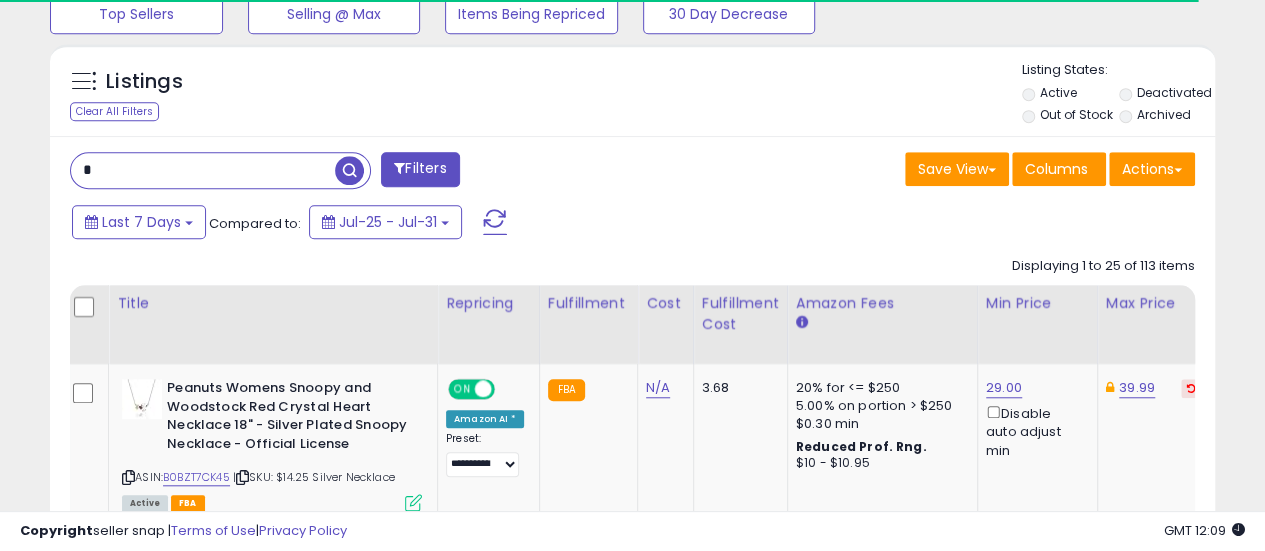 scroll, scrollTop: 410, scrollLeft: 674, axis: both 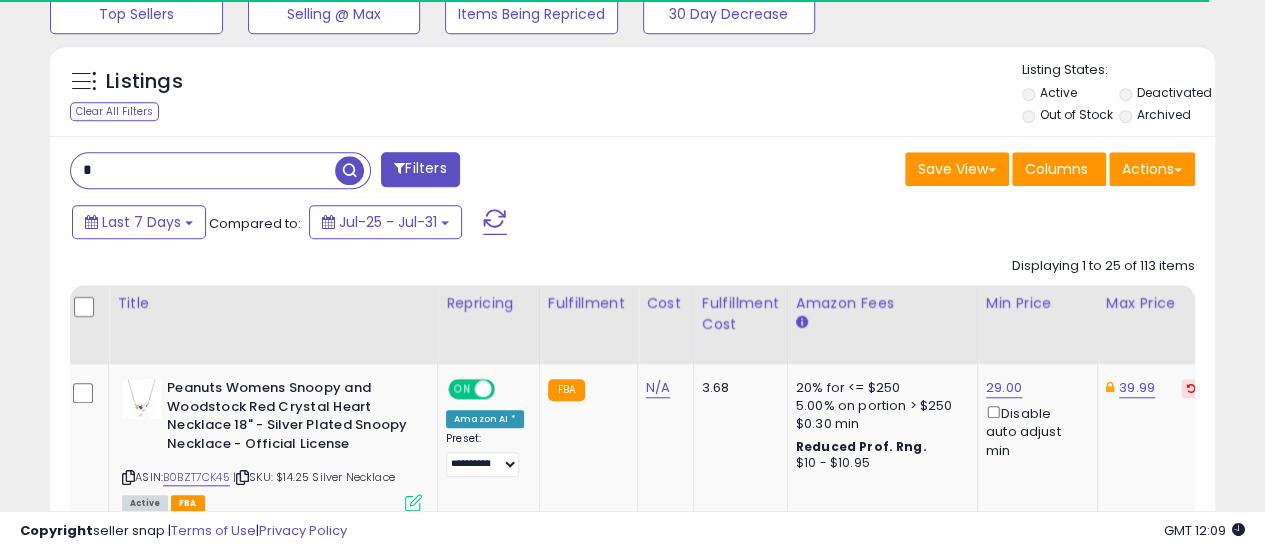 click on "*" at bounding box center (203, 170) 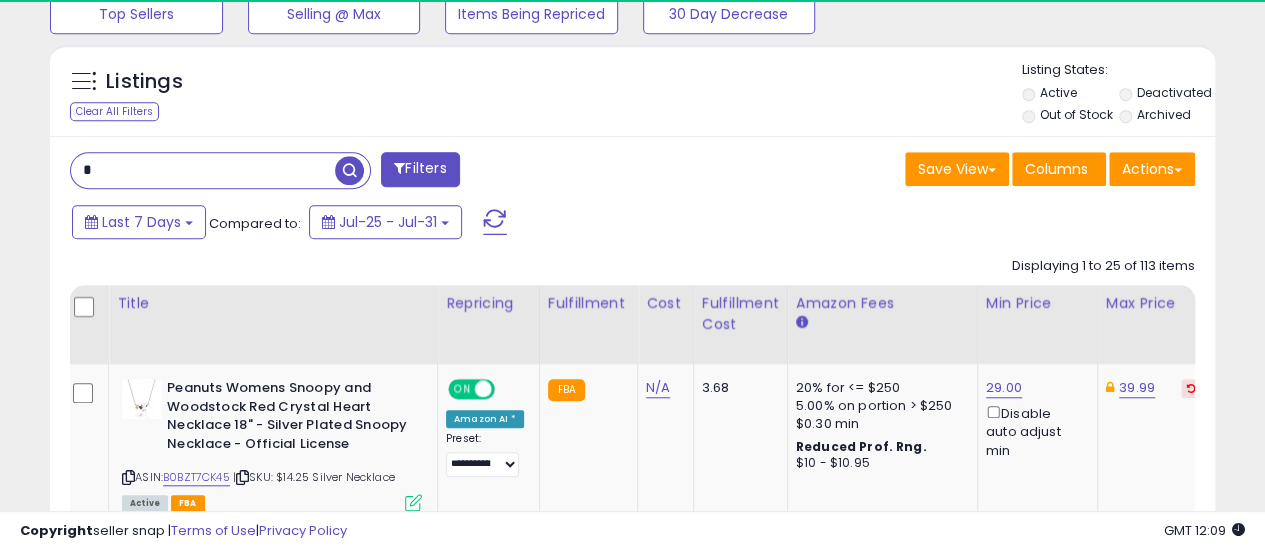 scroll, scrollTop: 999590, scrollLeft: 999326, axis: both 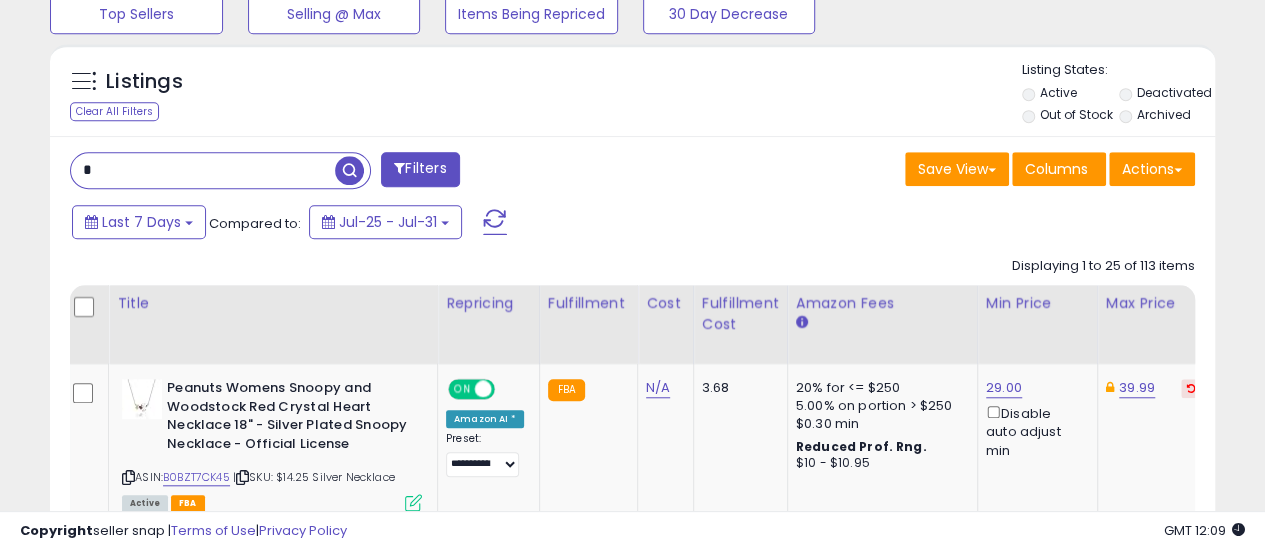paste on "*********" 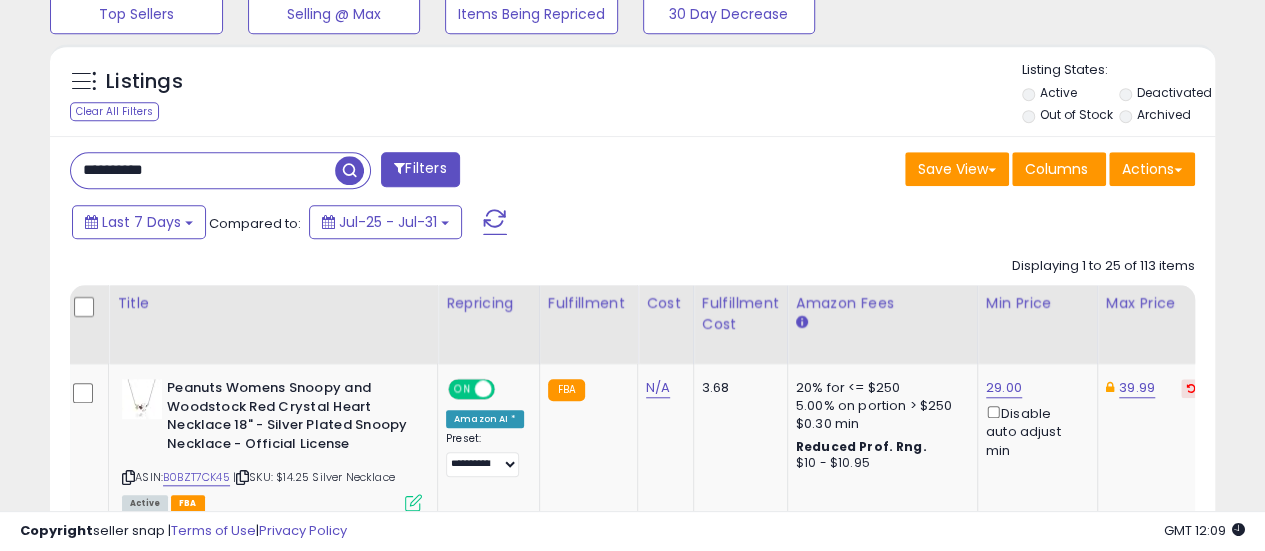 type on "**********" 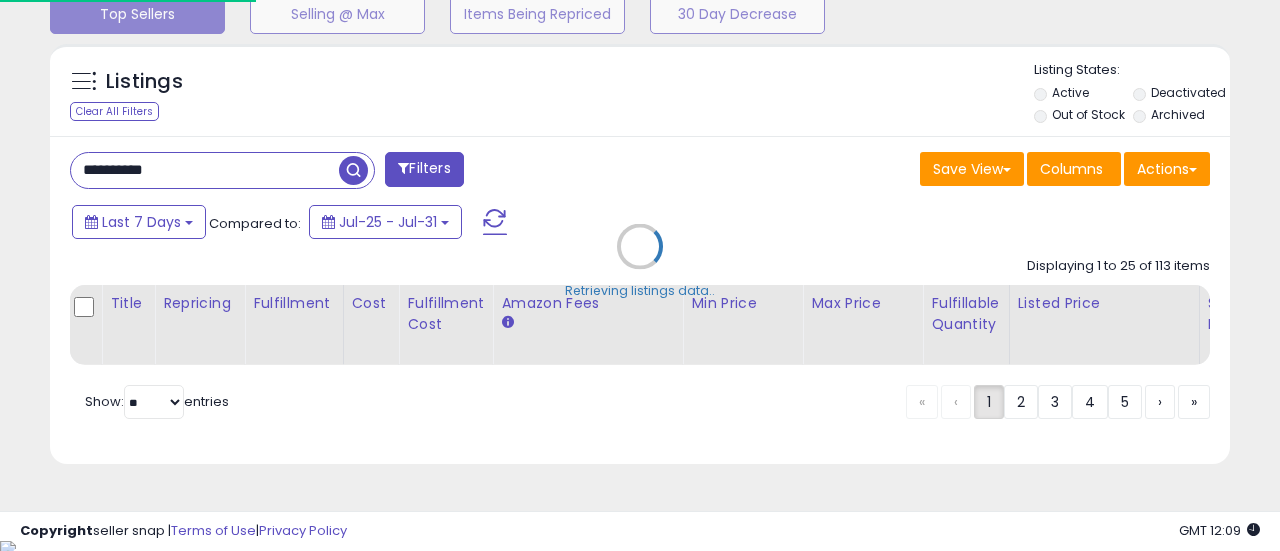 scroll, scrollTop: 999590, scrollLeft: 999317, axis: both 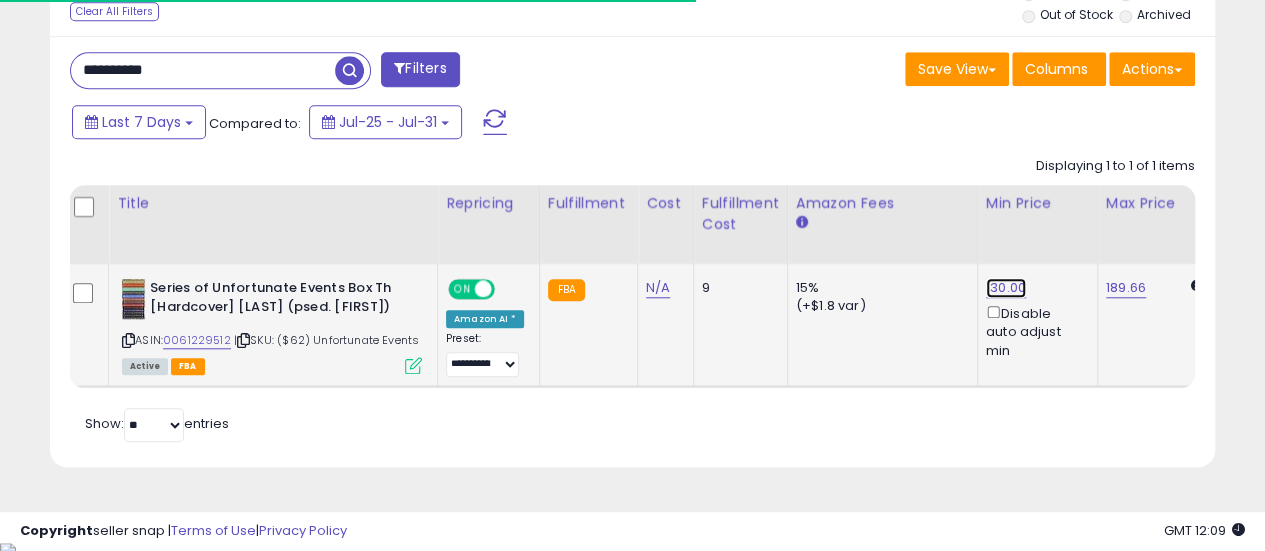 click on "130.00" at bounding box center [1006, 288] 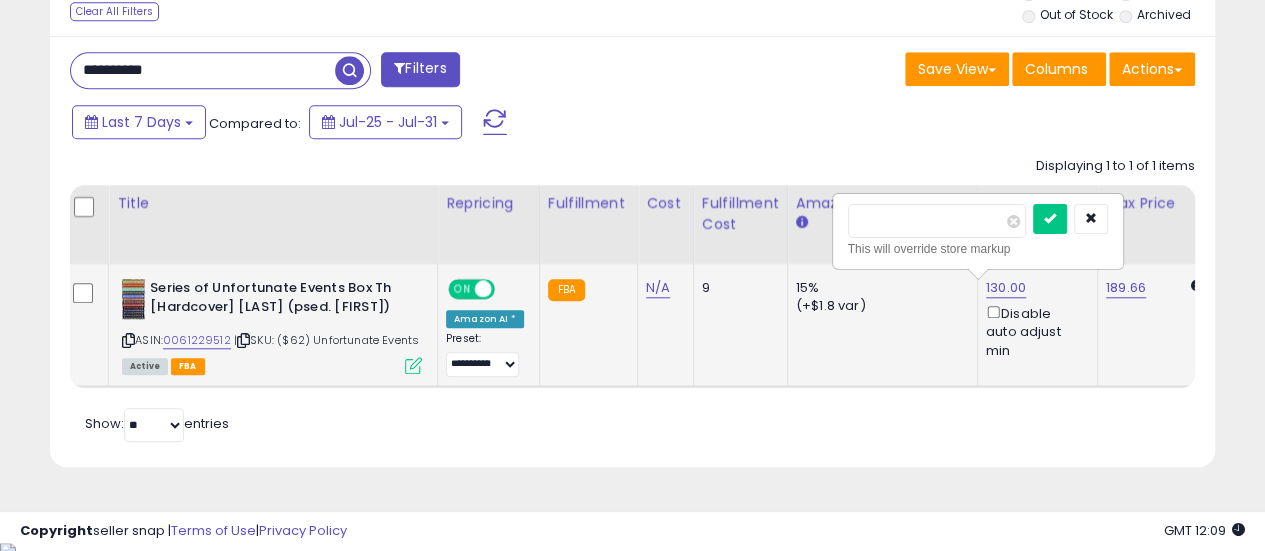 scroll, scrollTop: 0, scrollLeft: 7, axis: horizontal 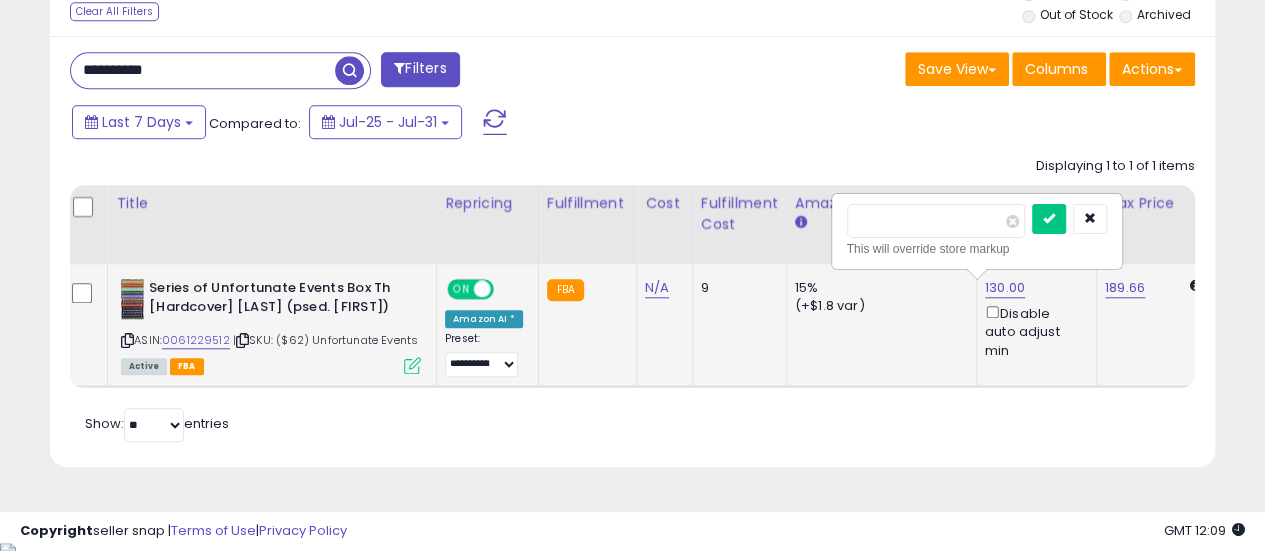 type on "******" 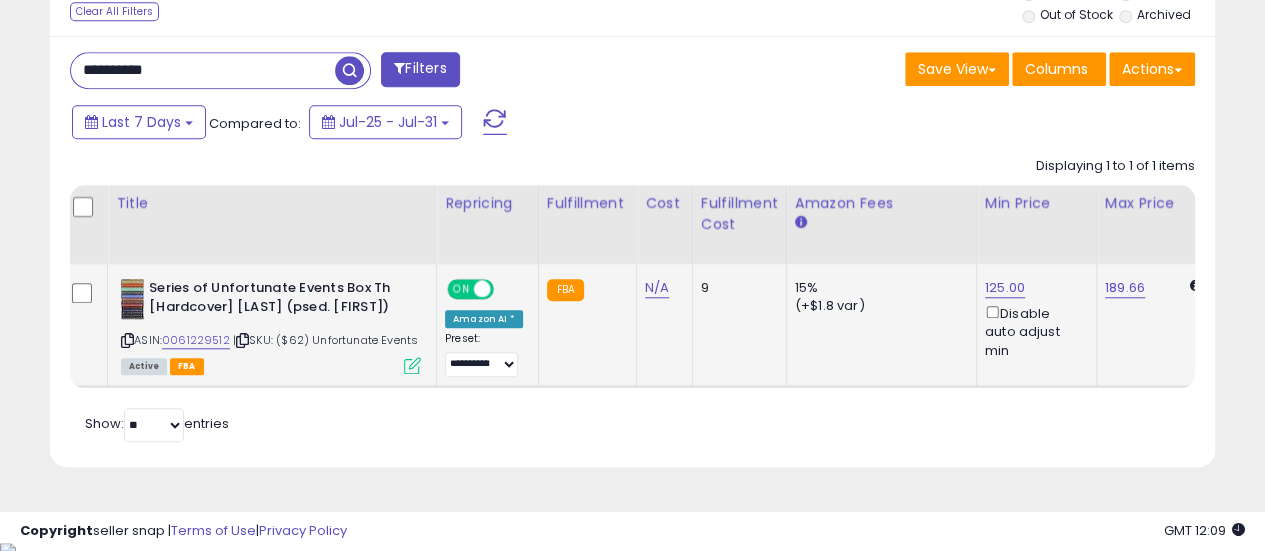 click on "**********" at bounding box center (203, 70) 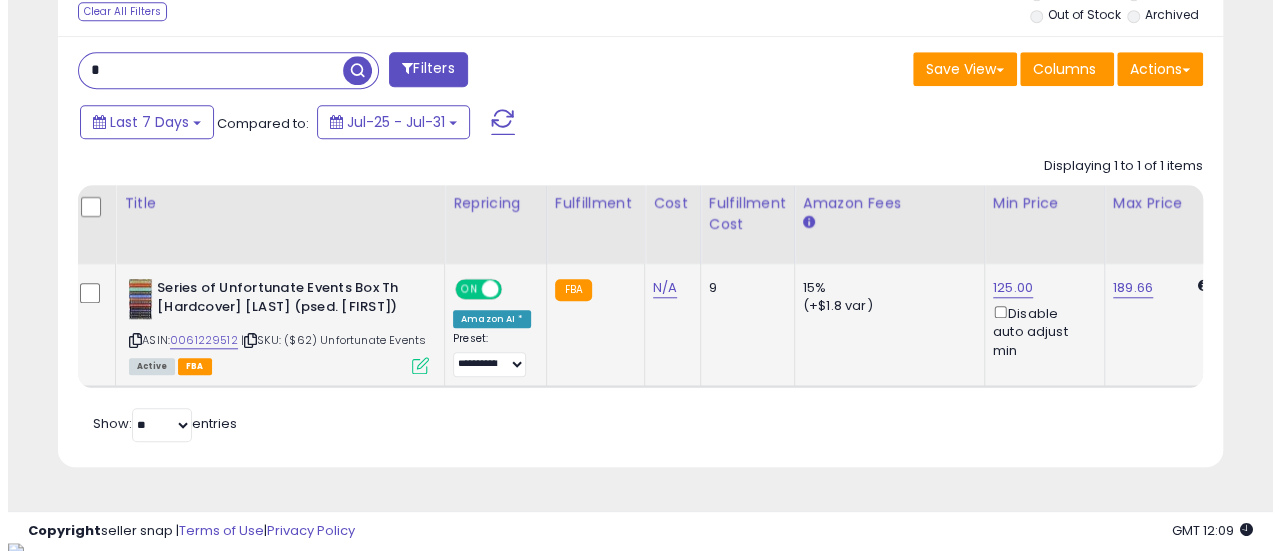 scroll, scrollTop: 667, scrollLeft: 0, axis: vertical 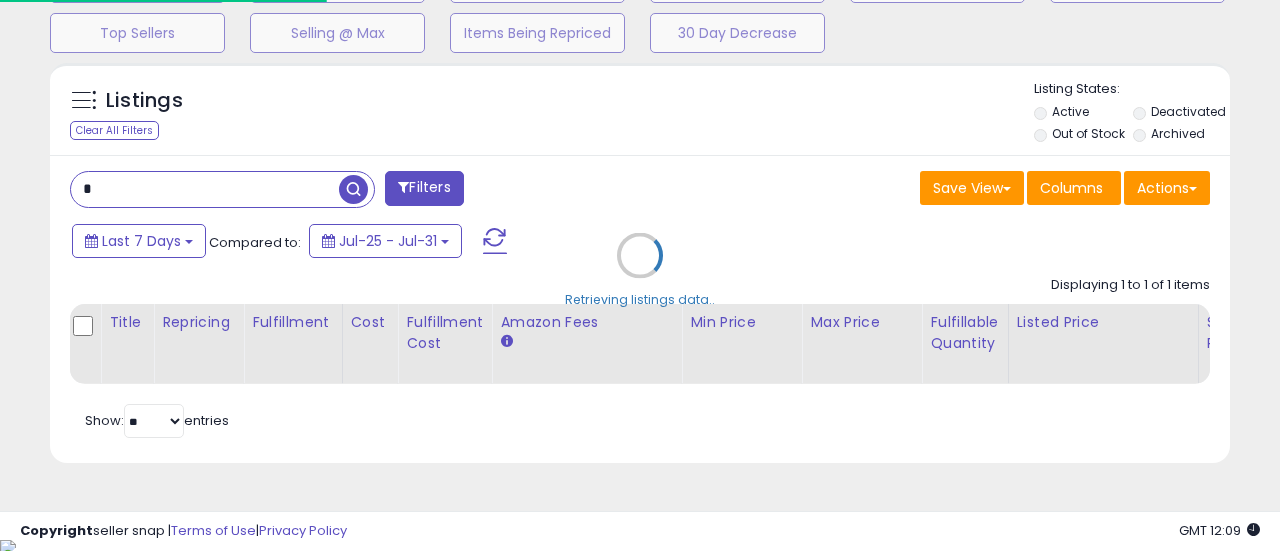 paste on "*********" 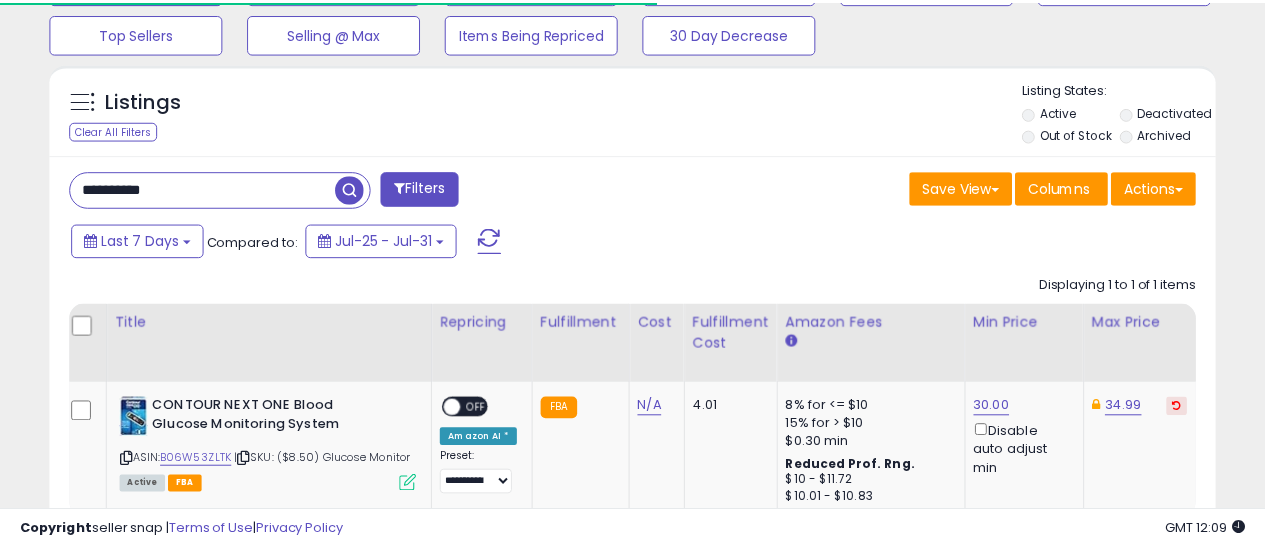 scroll, scrollTop: 751, scrollLeft: 0, axis: vertical 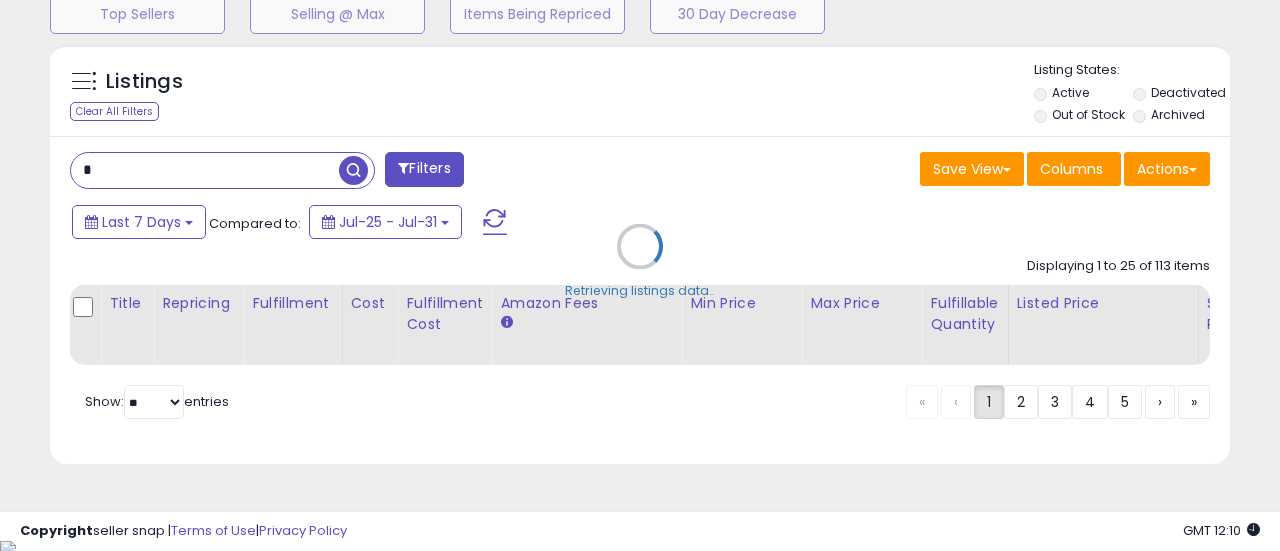 click on "Retrieving listings data.." at bounding box center (640, 261) 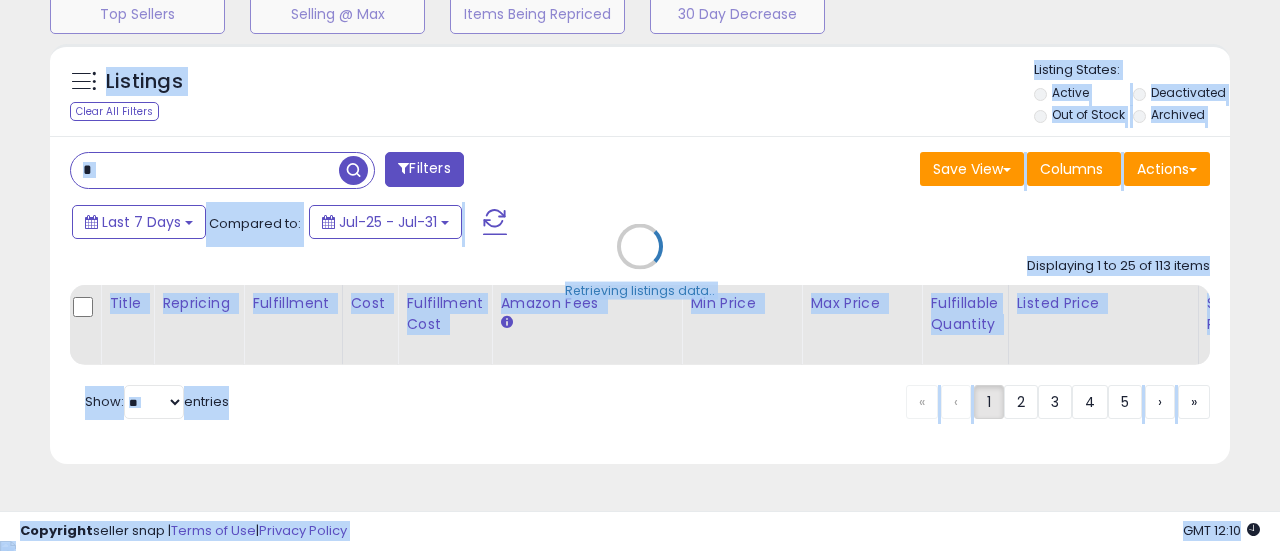 click on "Retrieving listings data.." at bounding box center [640, 261] 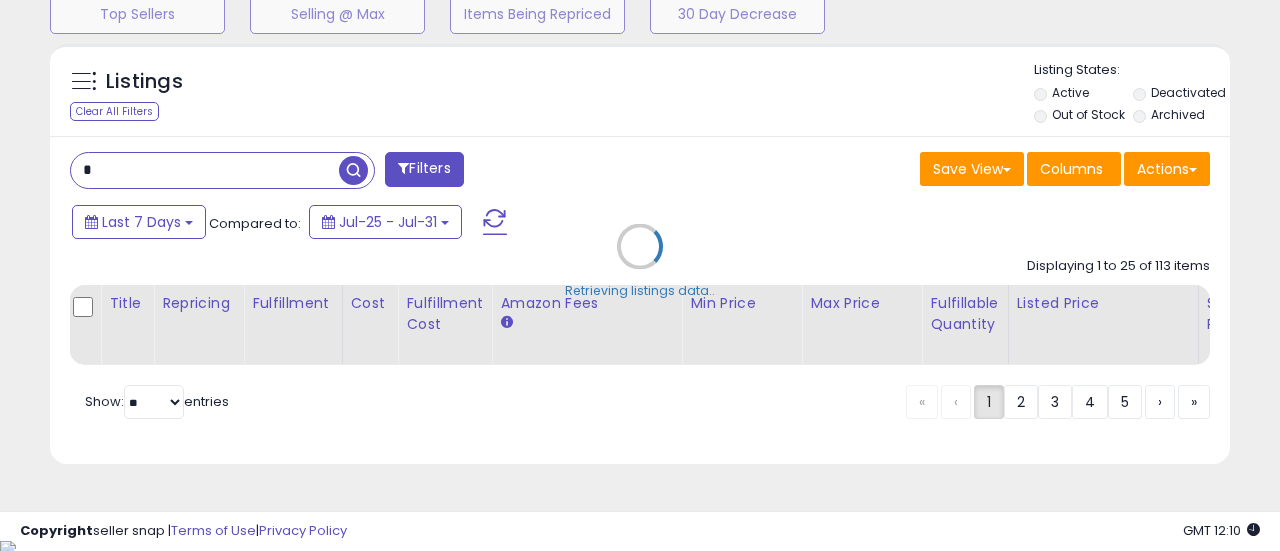 click on "Retrieving listings data.." at bounding box center (640, 261) 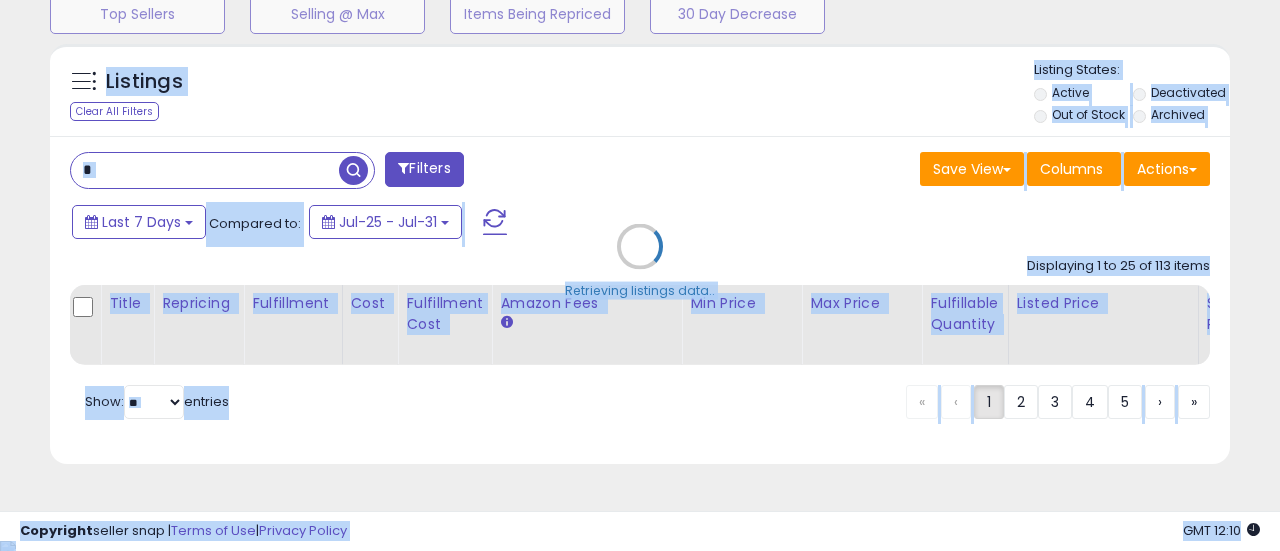 click on "Retrieving listings data.." at bounding box center (640, 261) 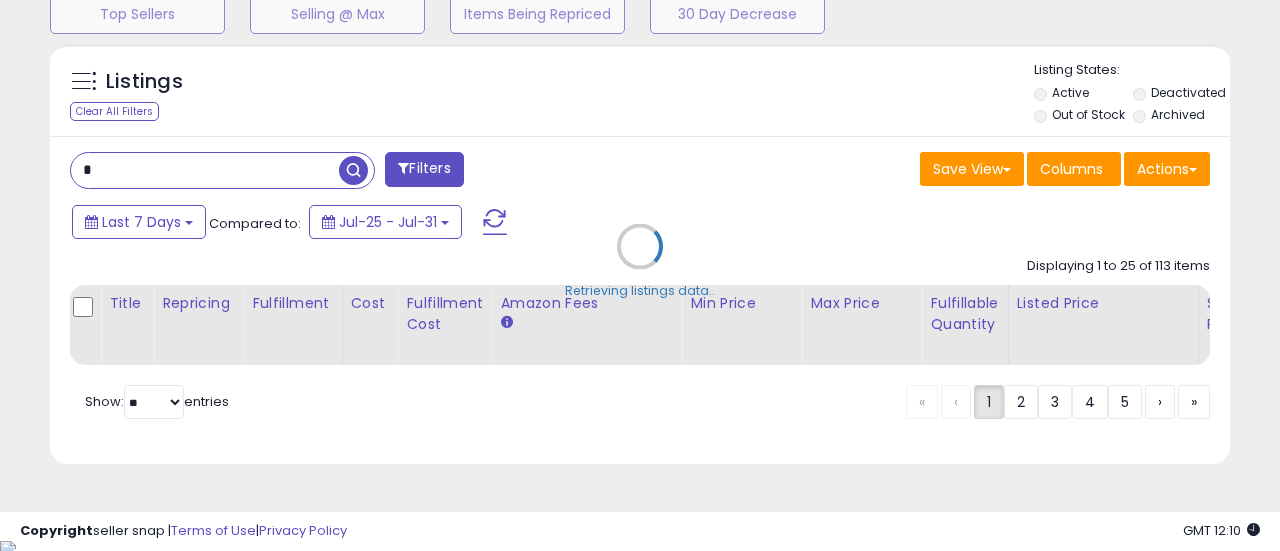 click on "Retrieving listings data.." at bounding box center (640, 261) 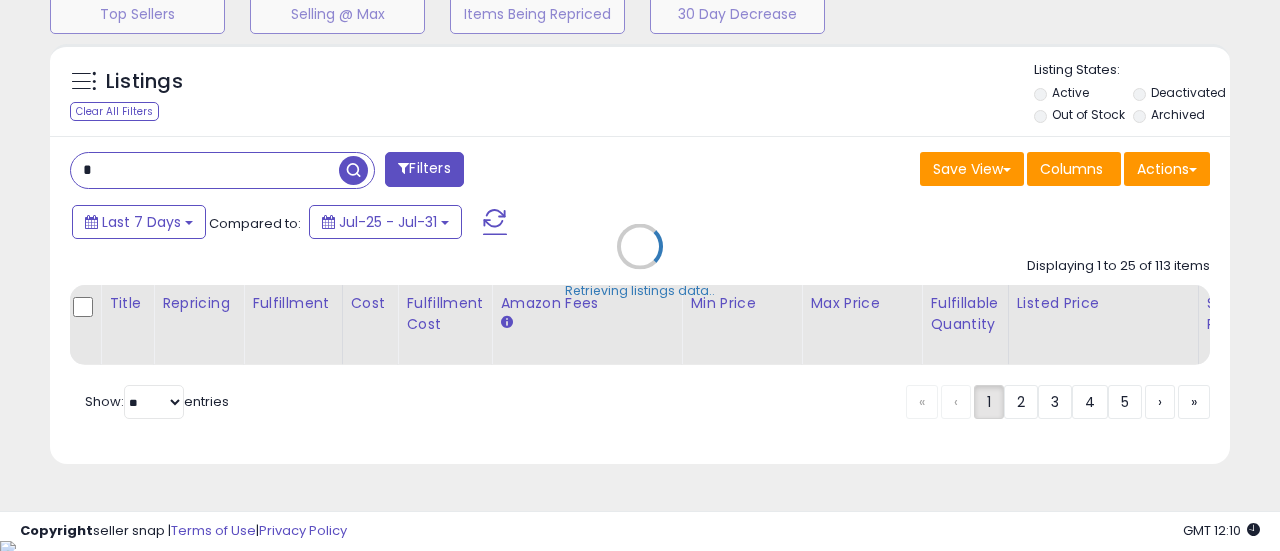 click on "Retrieving listings data.." at bounding box center [640, 261] 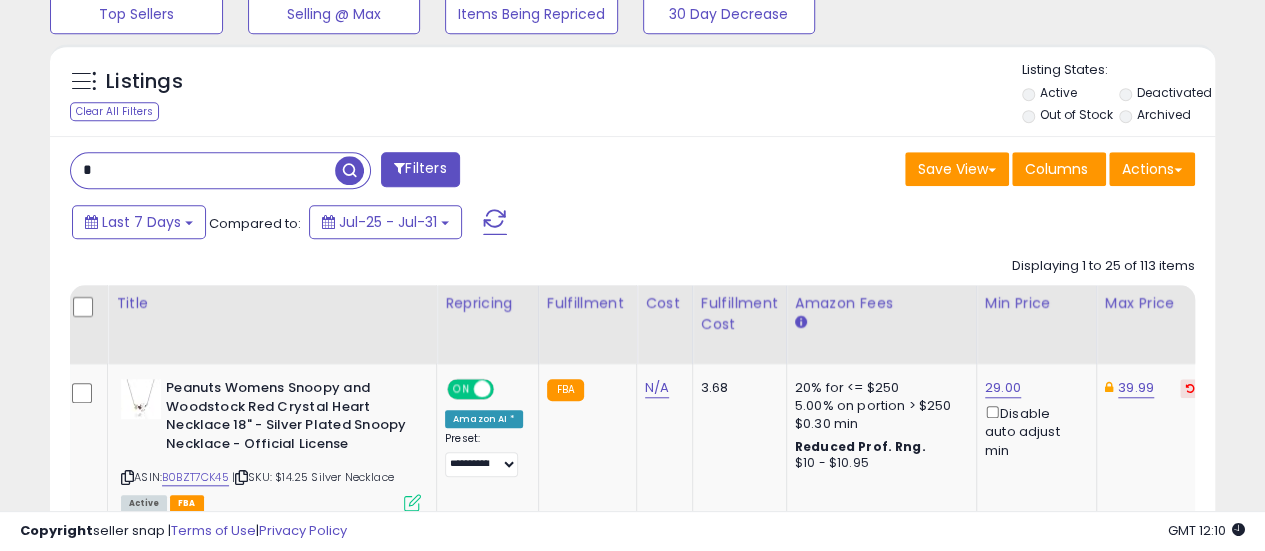 scroll, scrollTop: 410, scrollLeft: 674, axis: both 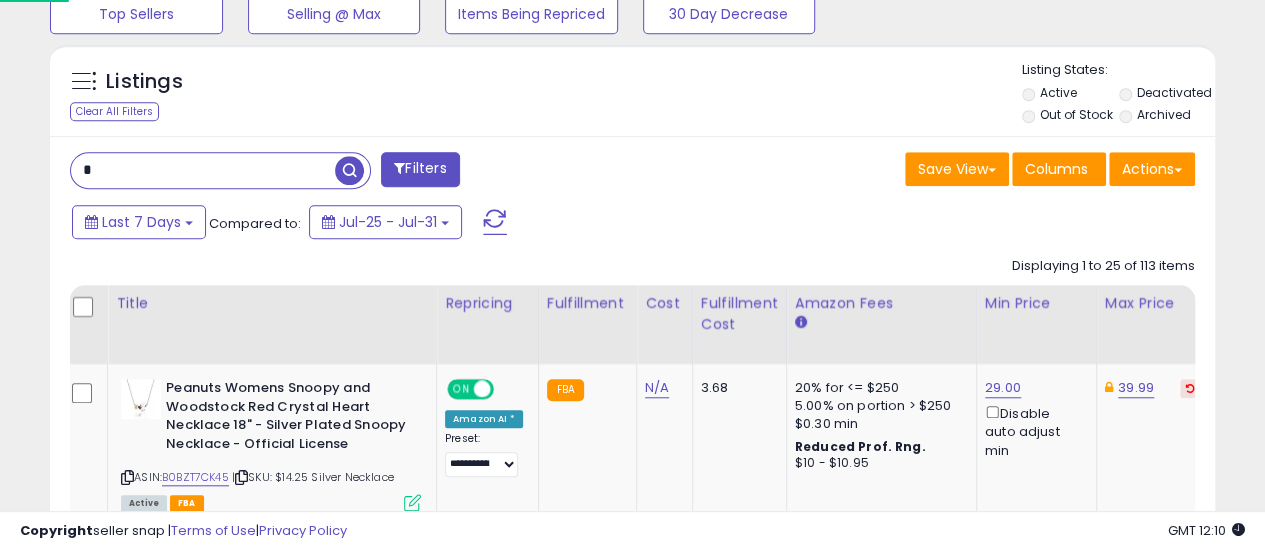 click on "*" at bounding box center [203, 170] 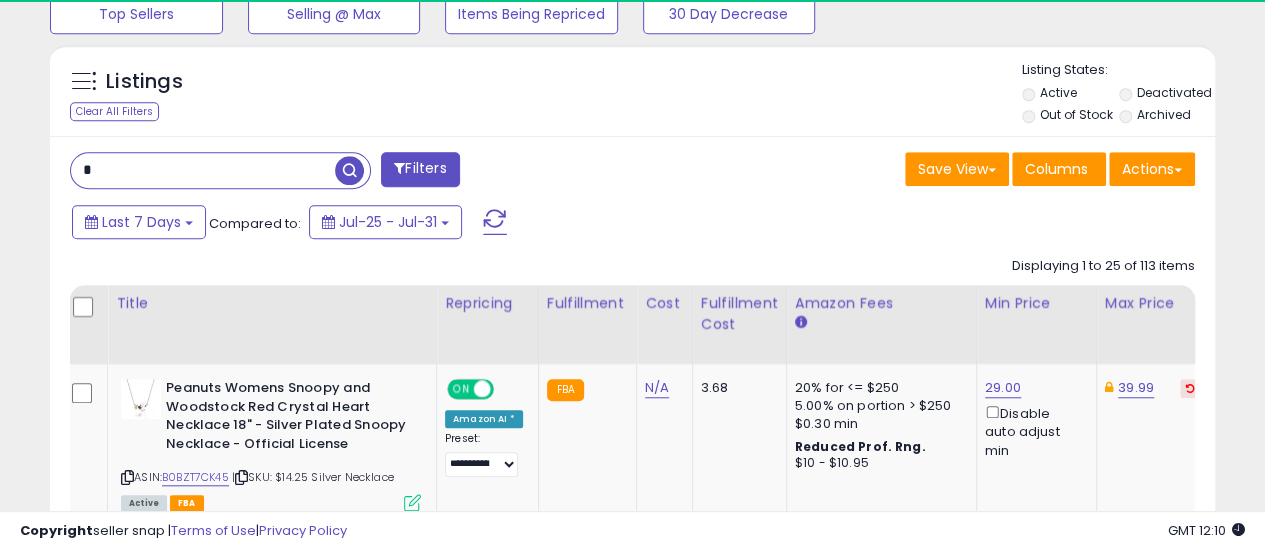paste on "*********" 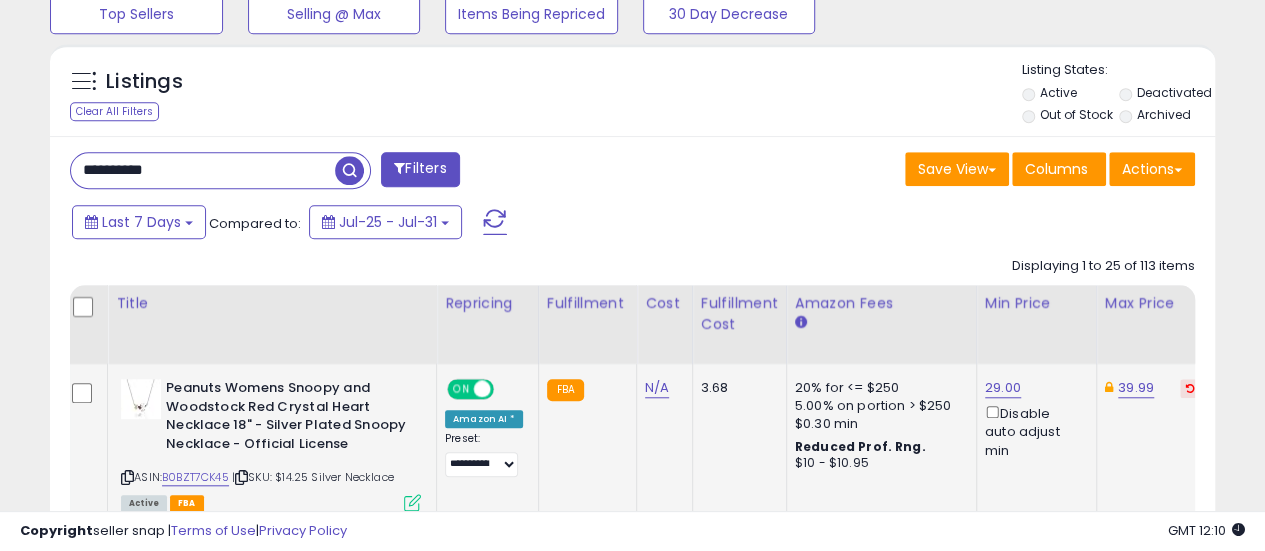 type on "**********" 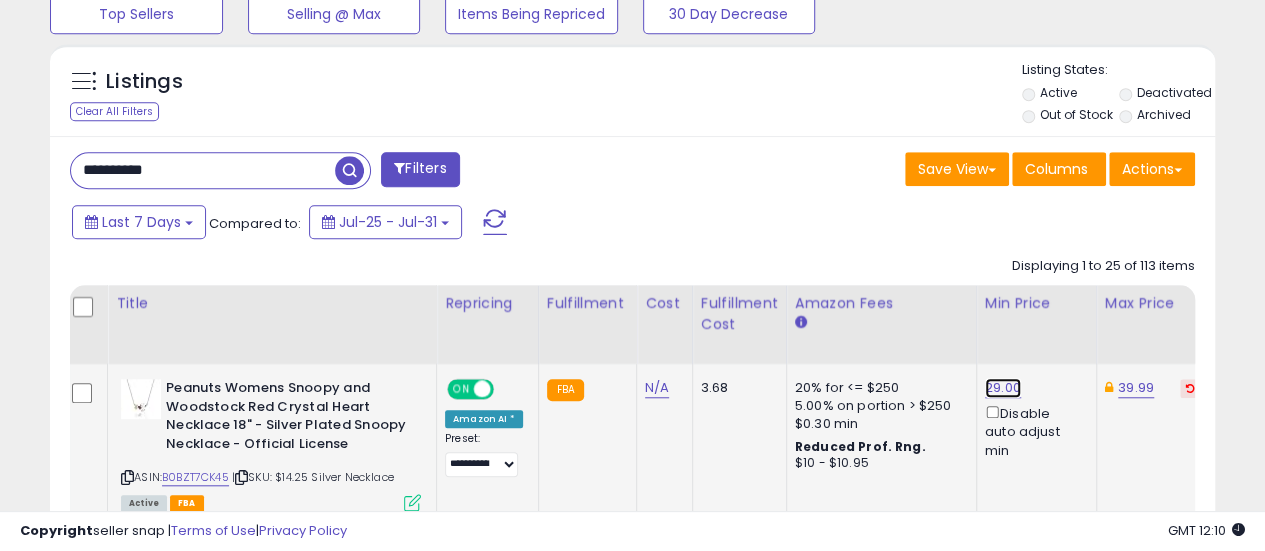 click on "29.00" at bounding box center (1003, 388) 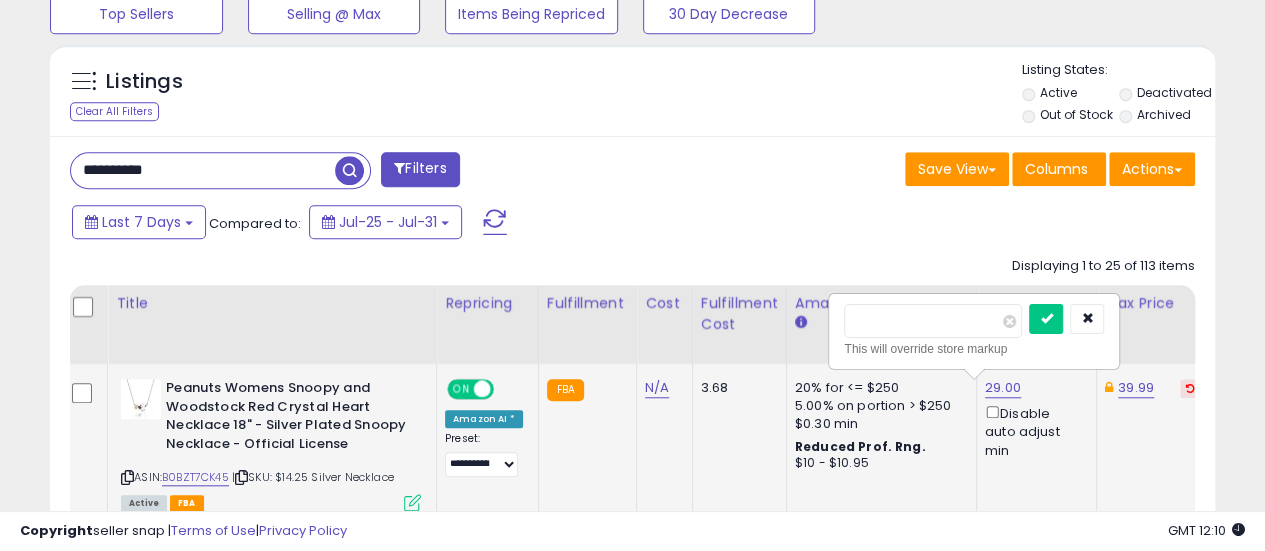 type on "*****" 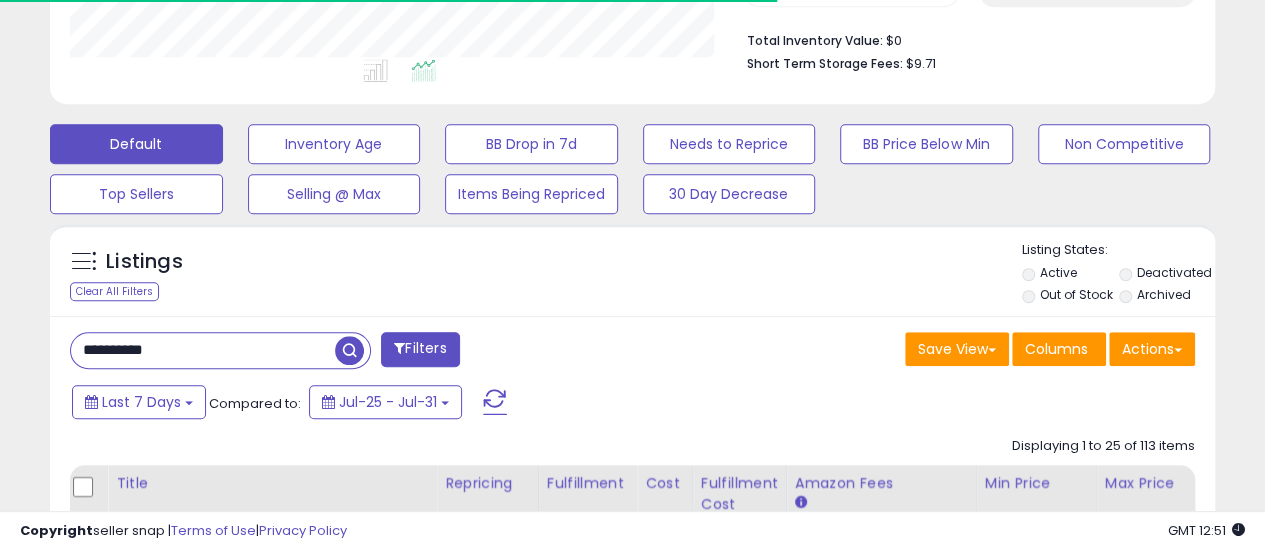 scroll, scrollTop: 486, scrollLeft: 0, axis: vertical 